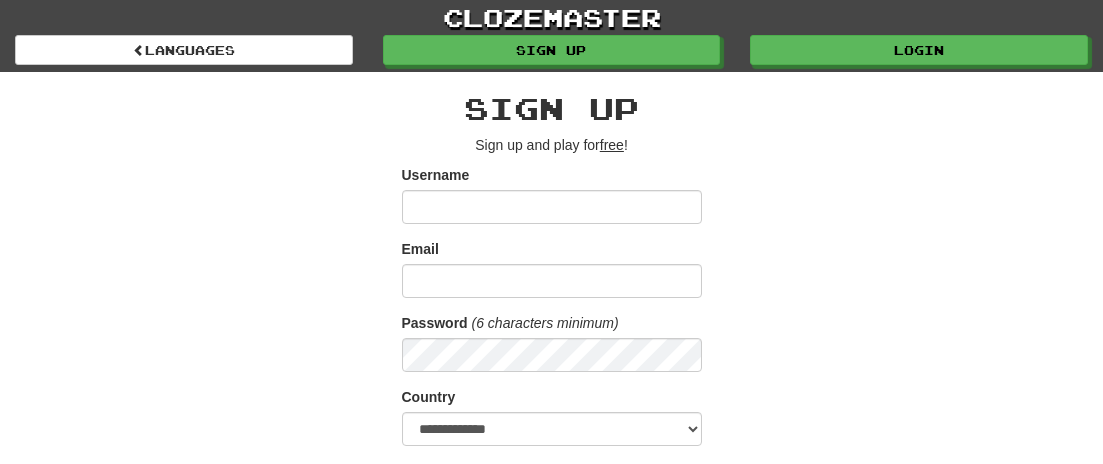 scroll, scrollTop: 0, scrollLeft: 0, axis: both 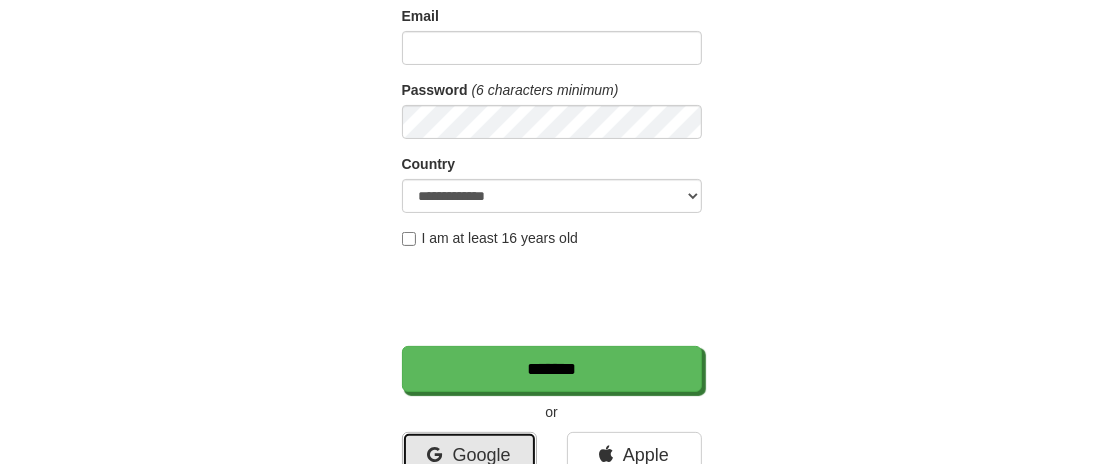 click on "Google" at bounding box center [469, 455] 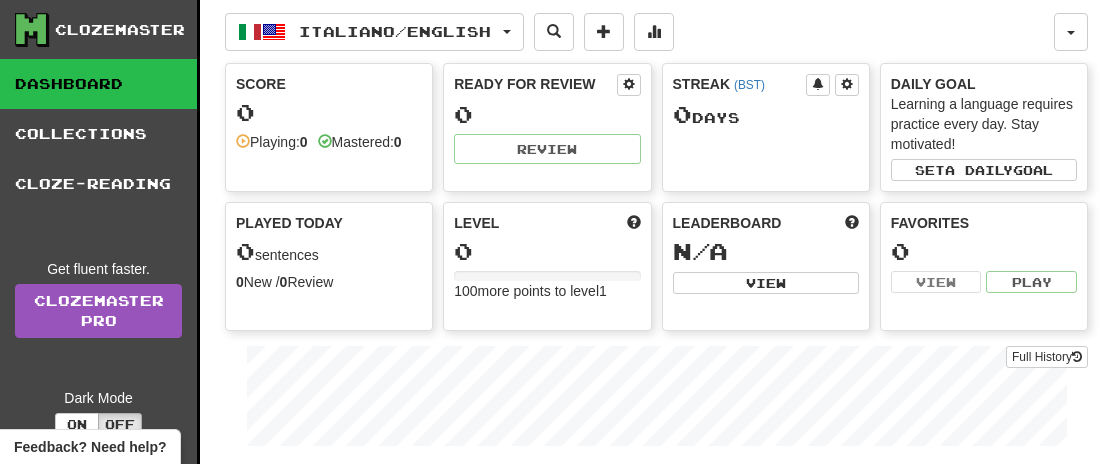 scroll, scrollTop: 0, scrollLeft: 0, axis: both 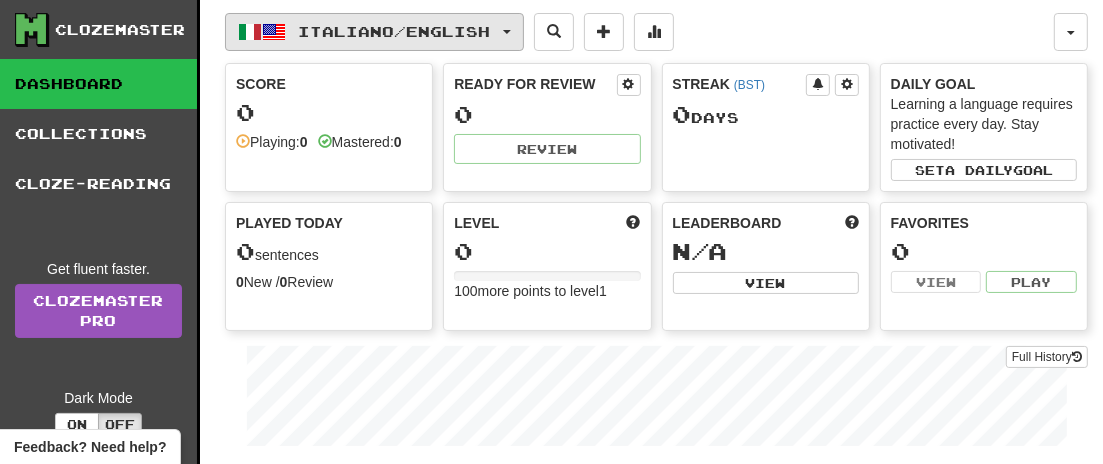 click on "Italiano  /  English" at bounding box center [374, 32] 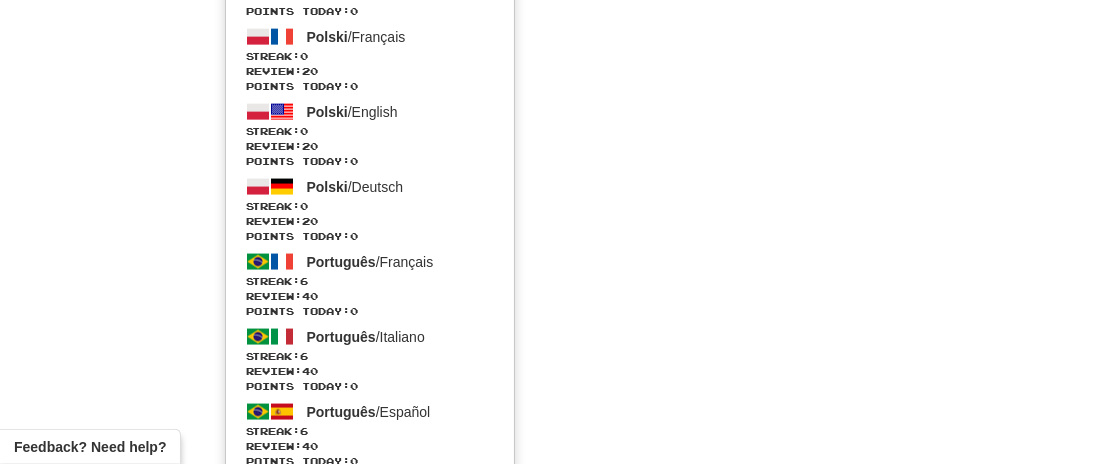 scroll, scrollTop: 2120, scrollLeft: 0, axis: vertical 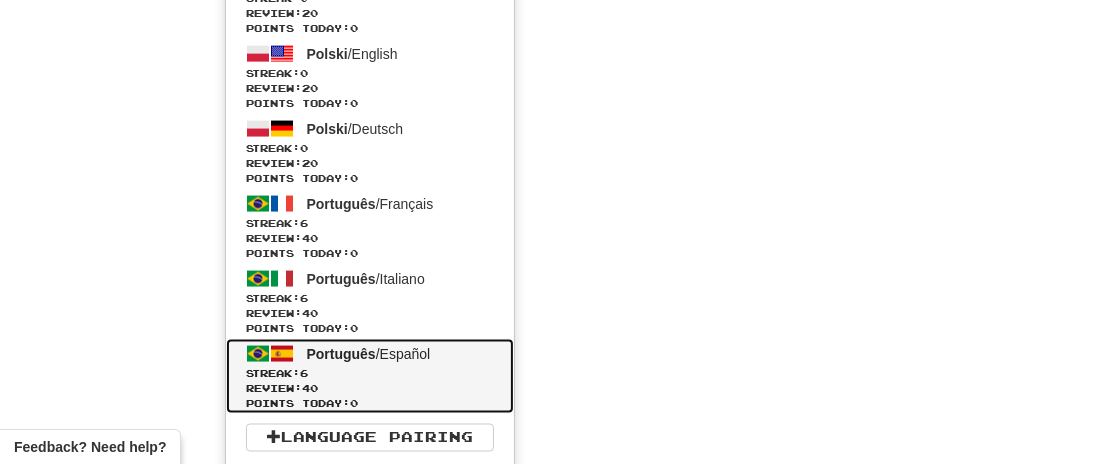 click on "Streak:  6" at bounding box center (370, 373) 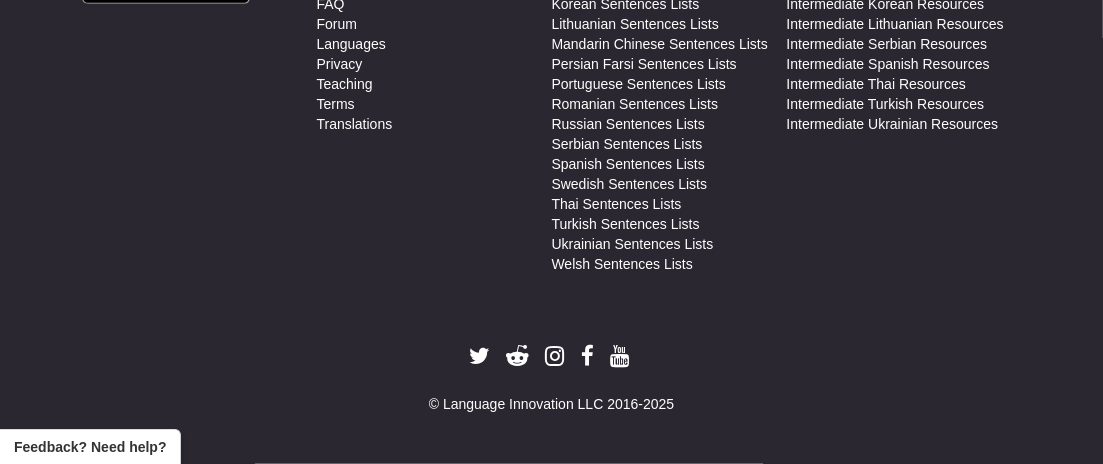 scroll, scrollTop: 973, scrollLeft: 0, axis: vertical 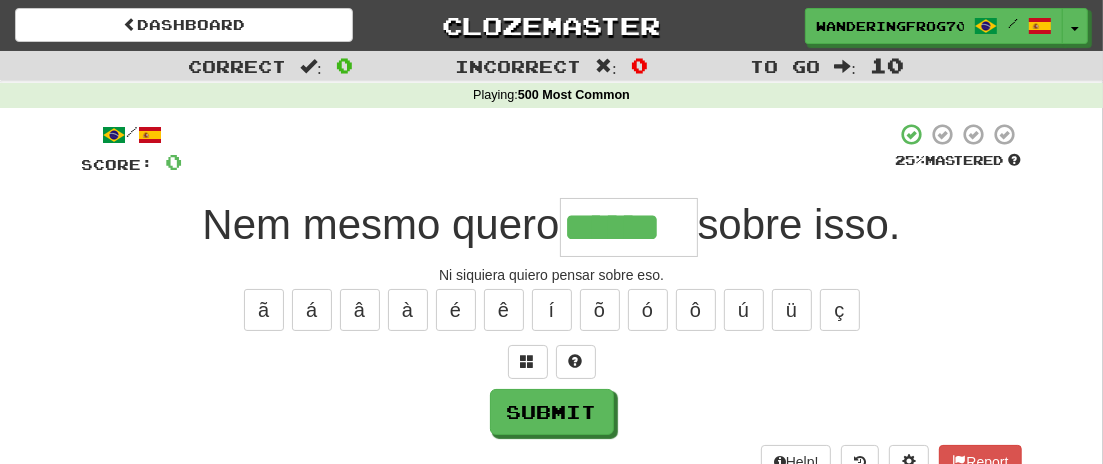 type on "******" 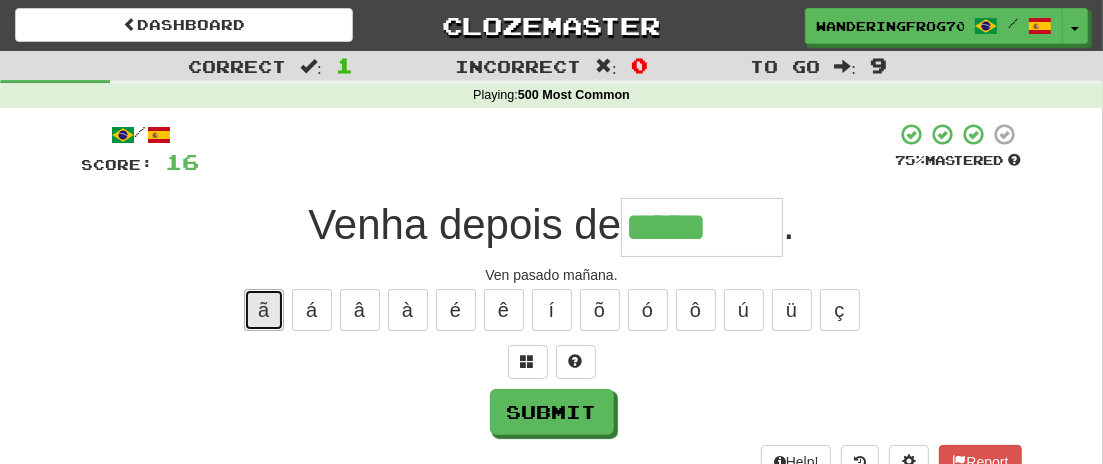 click on "ã" at bounding box center [264, 310] 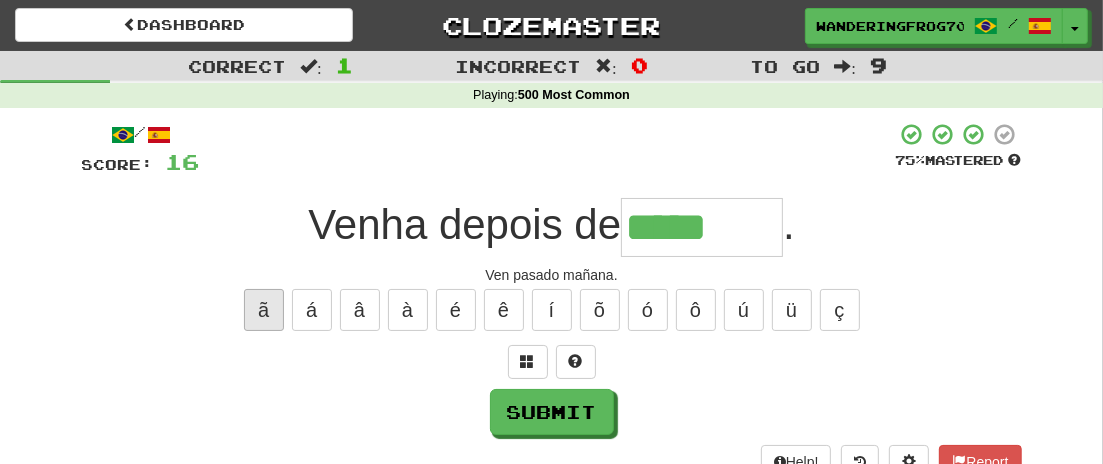 type on "******" 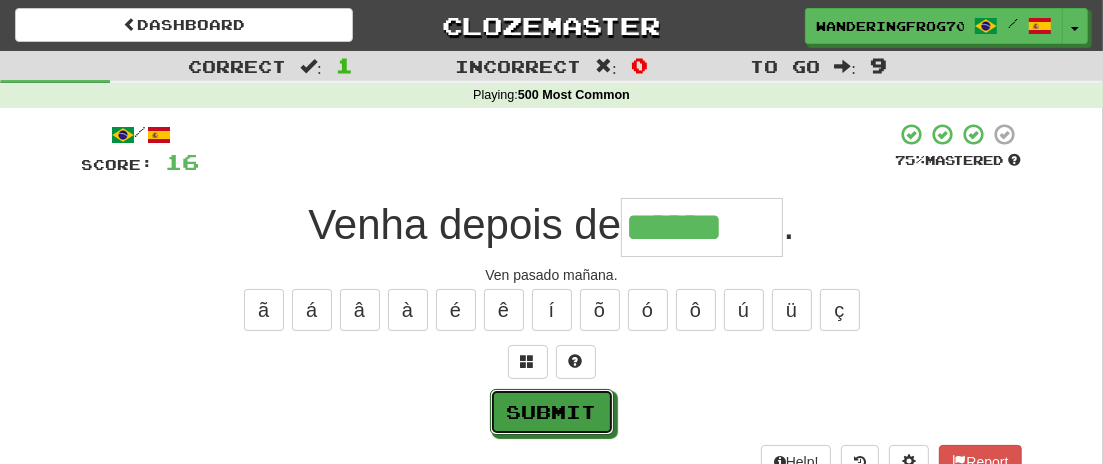drag, startPoint x: 525, startPoint y: 408, endPoint x: 660, endPoint y: 433, distance: 137.2953 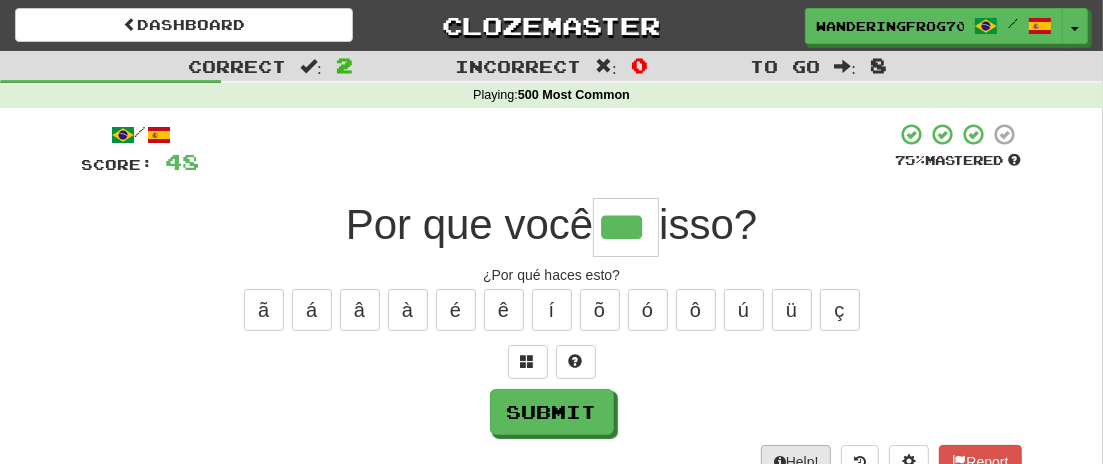 type on "***" 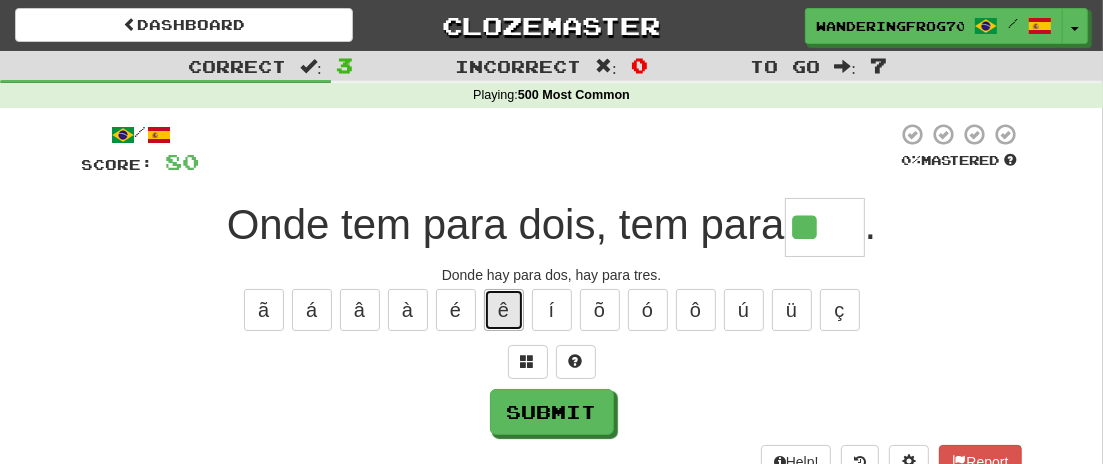 click on "ê" at bounding box center (504, 310) 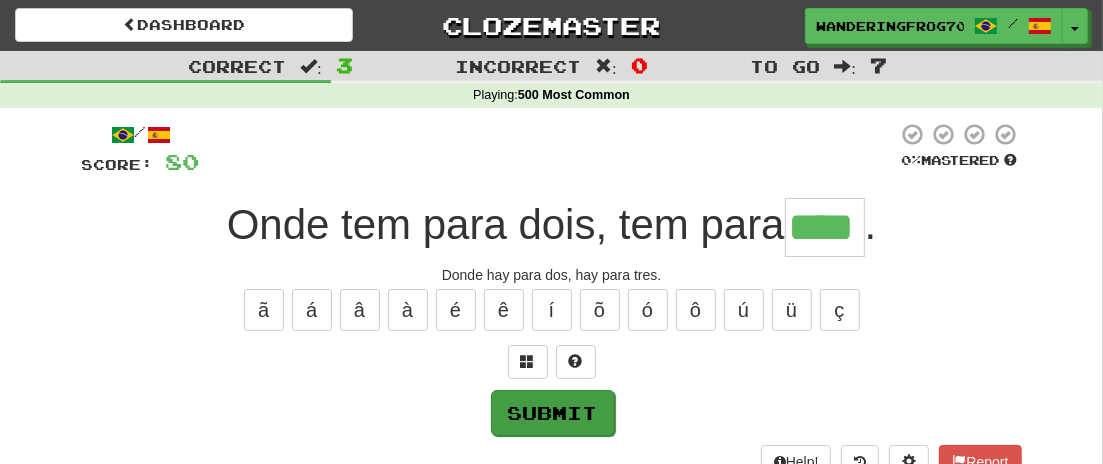 type on "****" 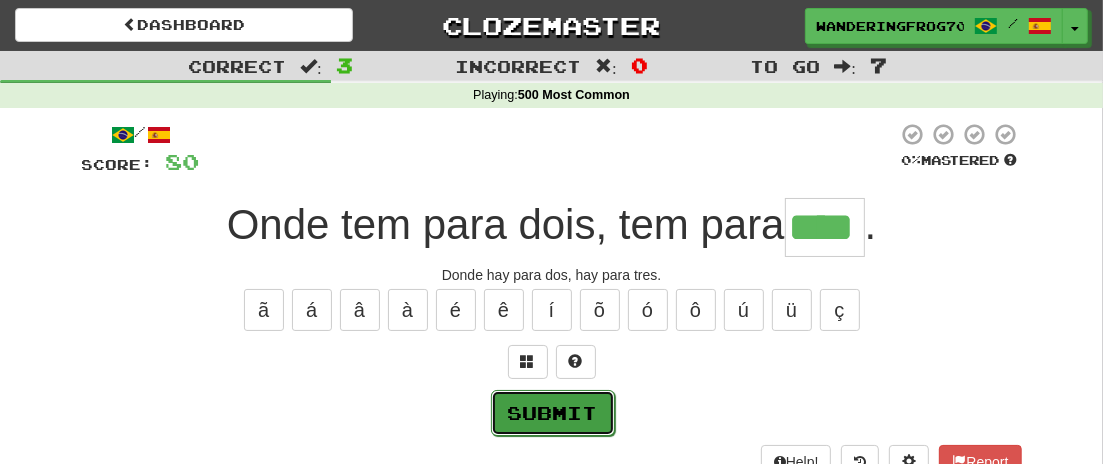 click on "Submit" at bounding box center [553, 413] 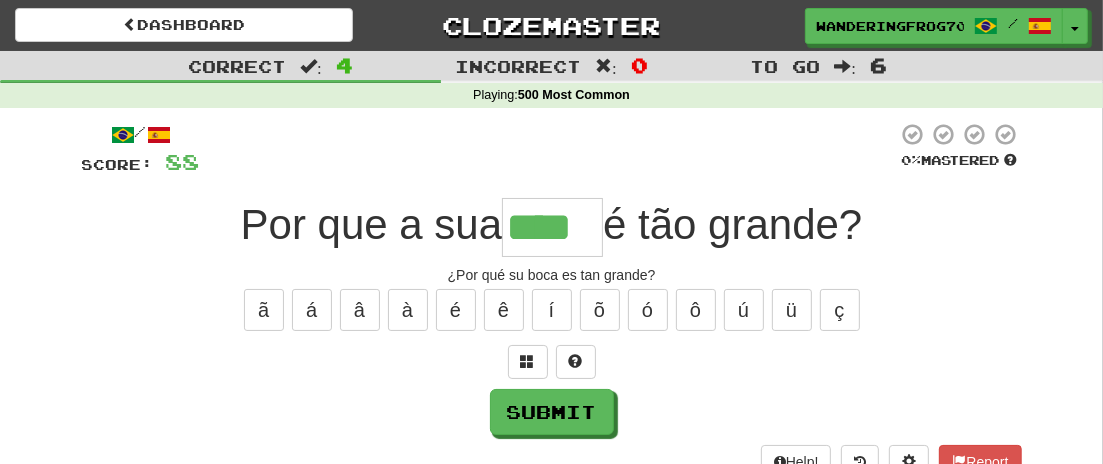 type on "****" 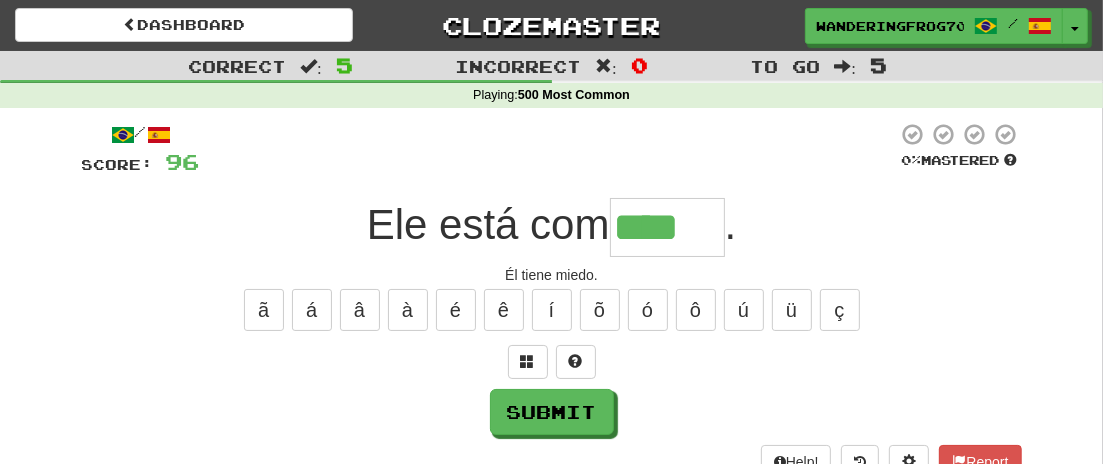 type on "****" 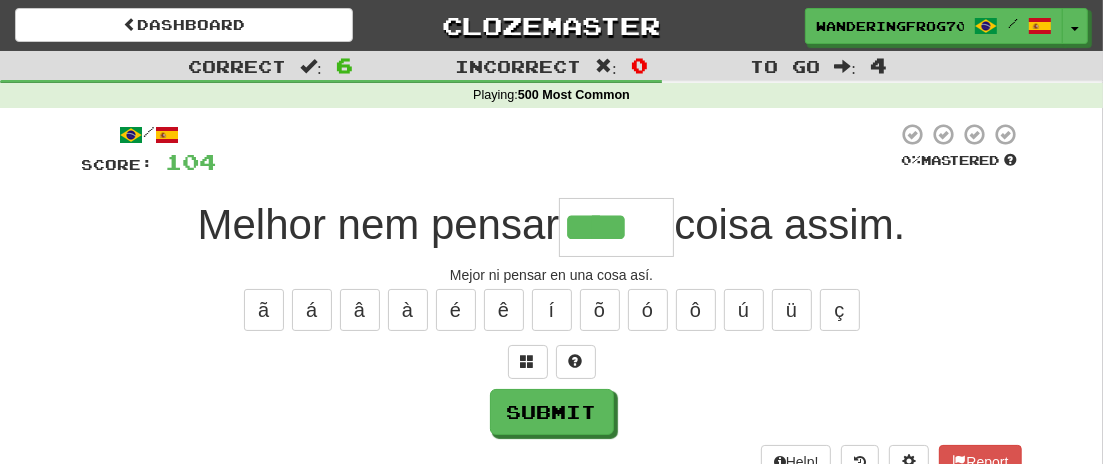 type on "****" 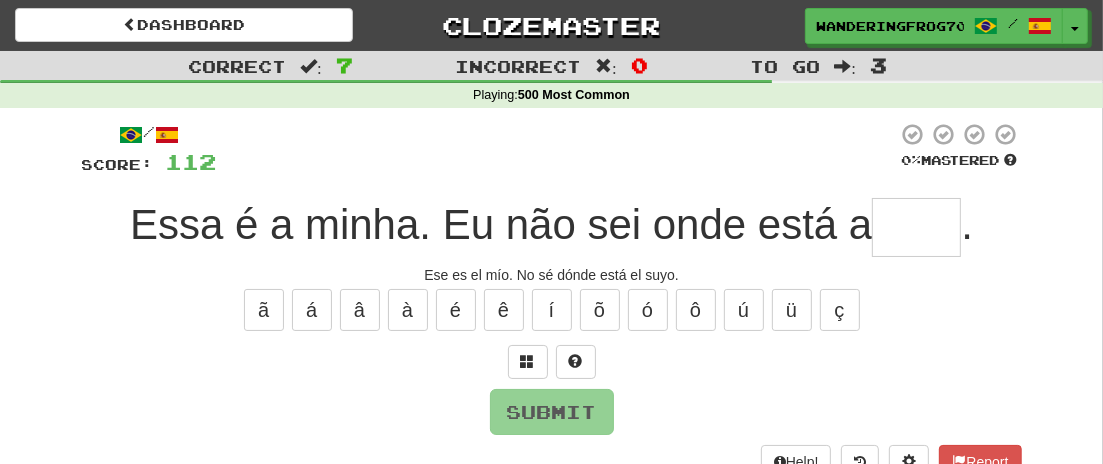 type on "*" 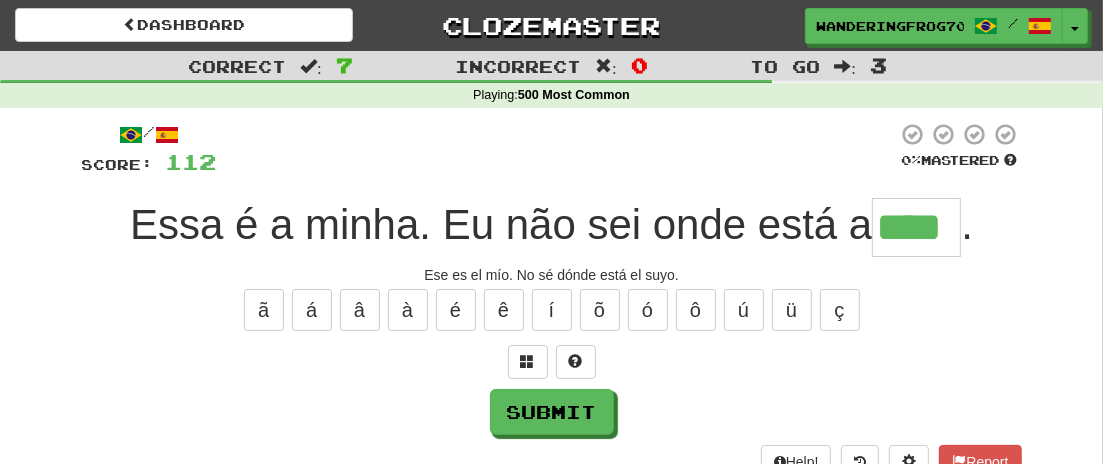 type on "****" 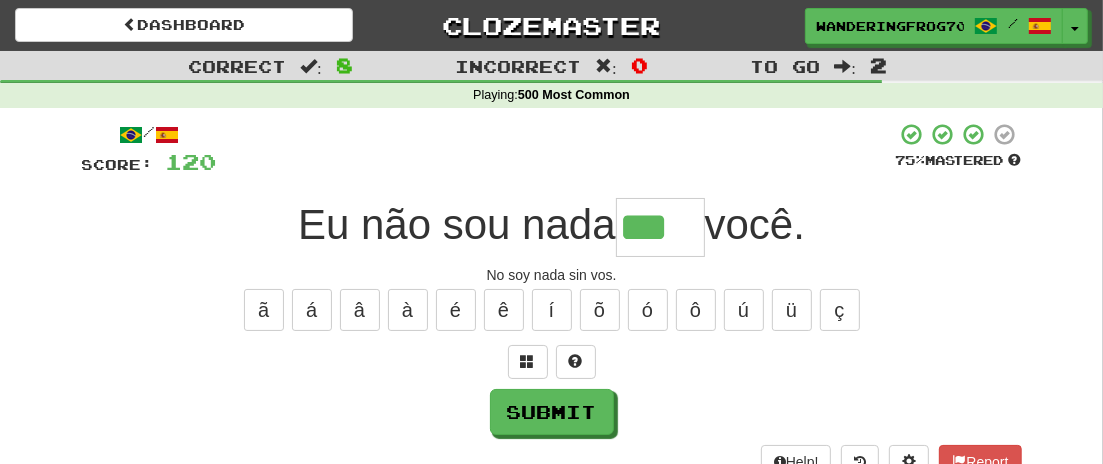 type on "***" 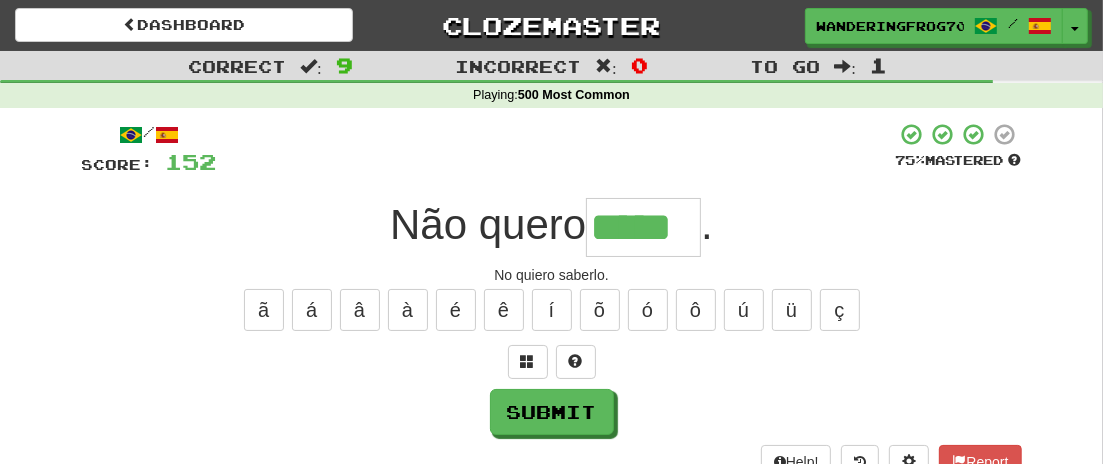 type on "*****" 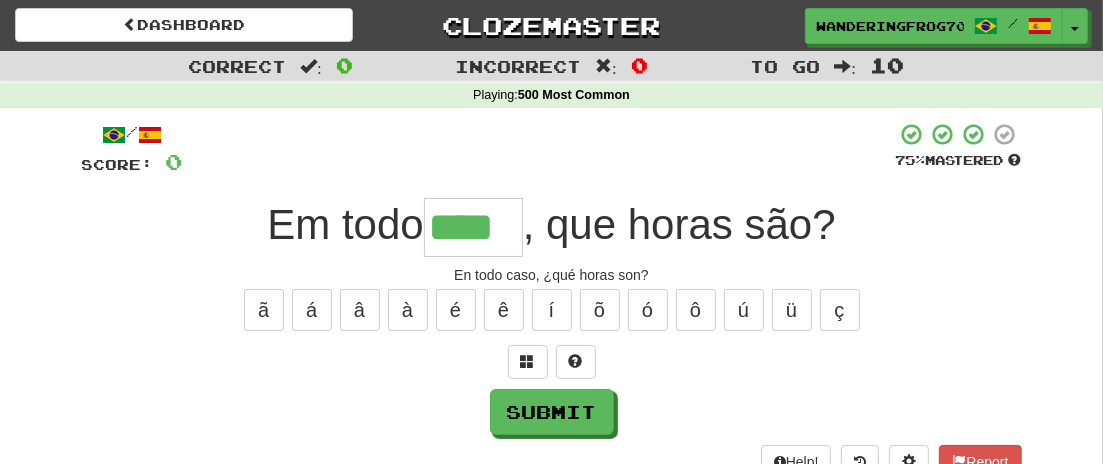 type on "****" 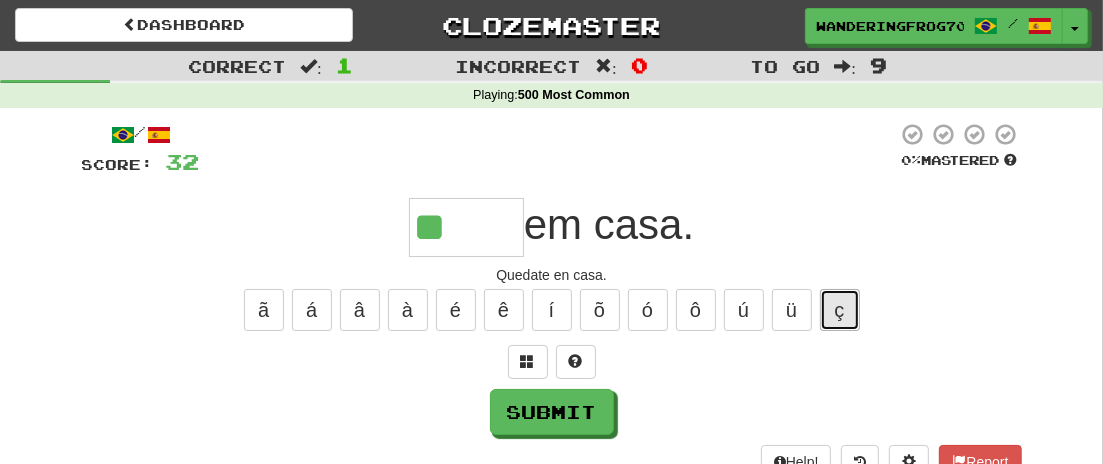 click on "ç" at bounding box center [840, 310] 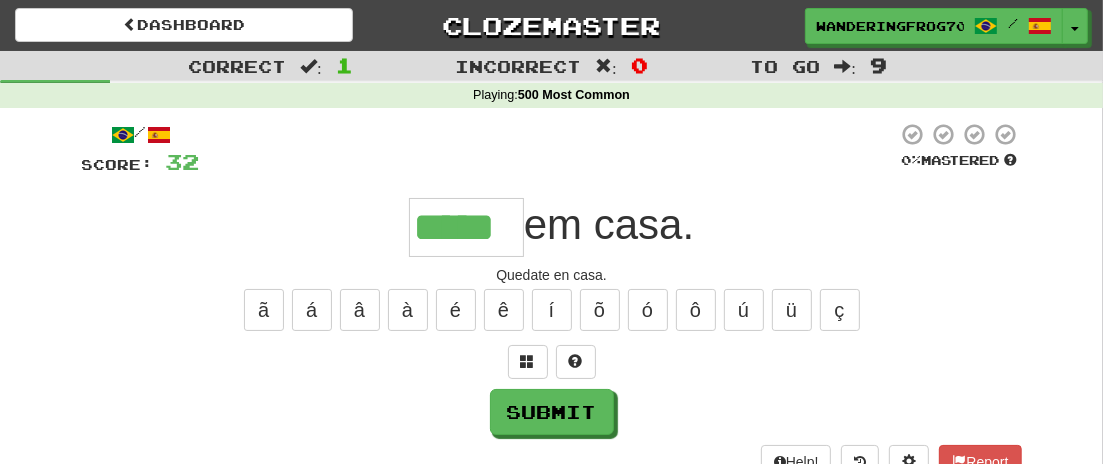 type on "*****" 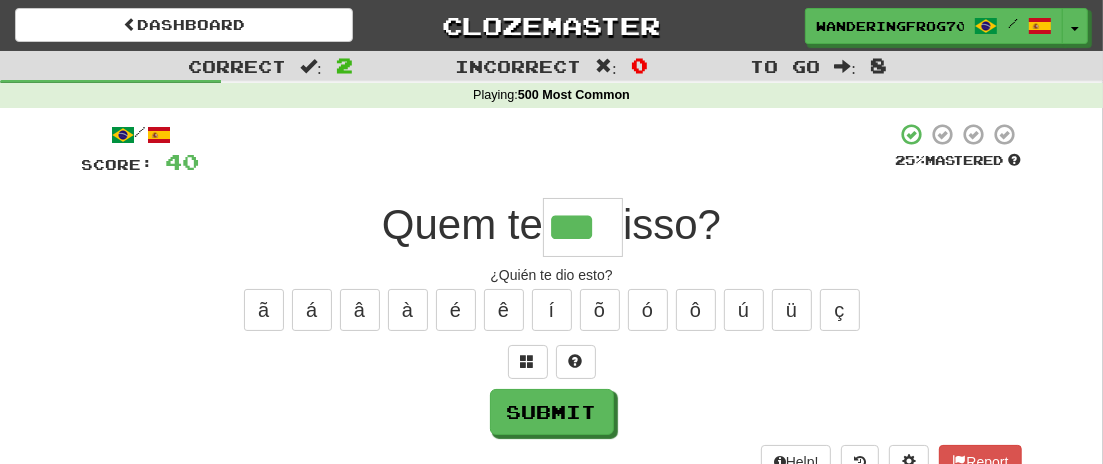 type on "***" 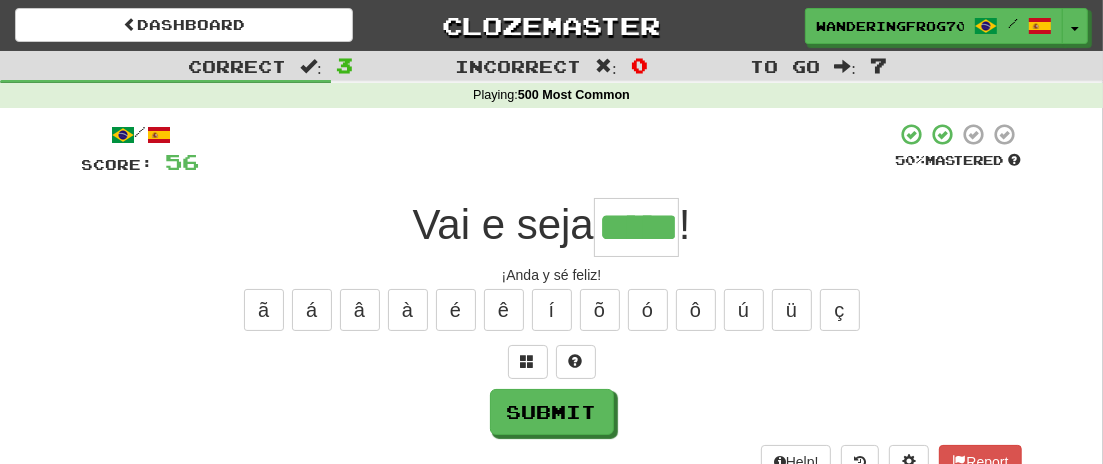 type on "*****" 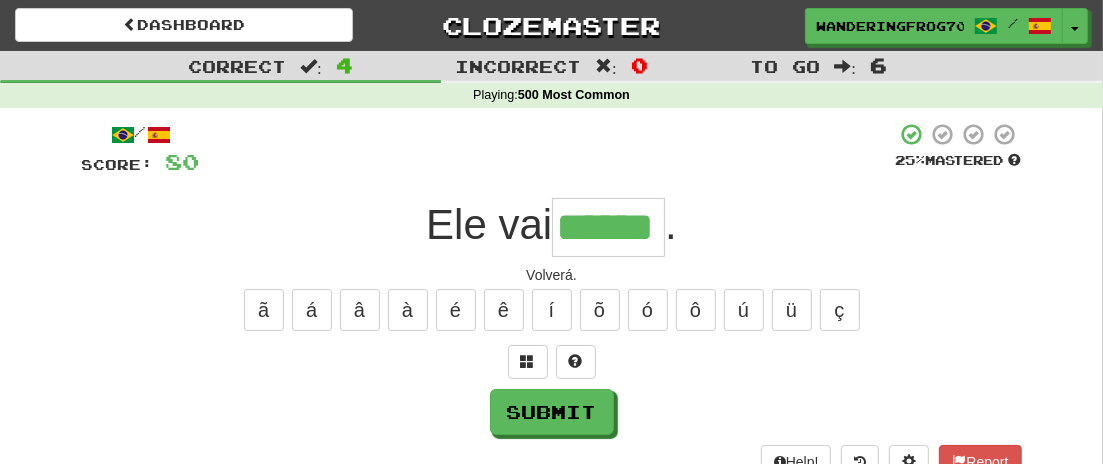 type on "******" 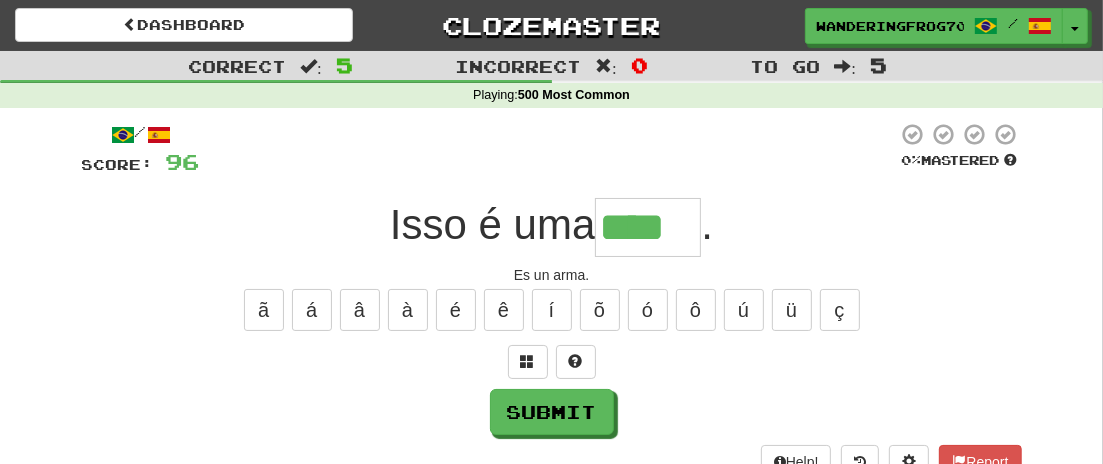 type on "****" 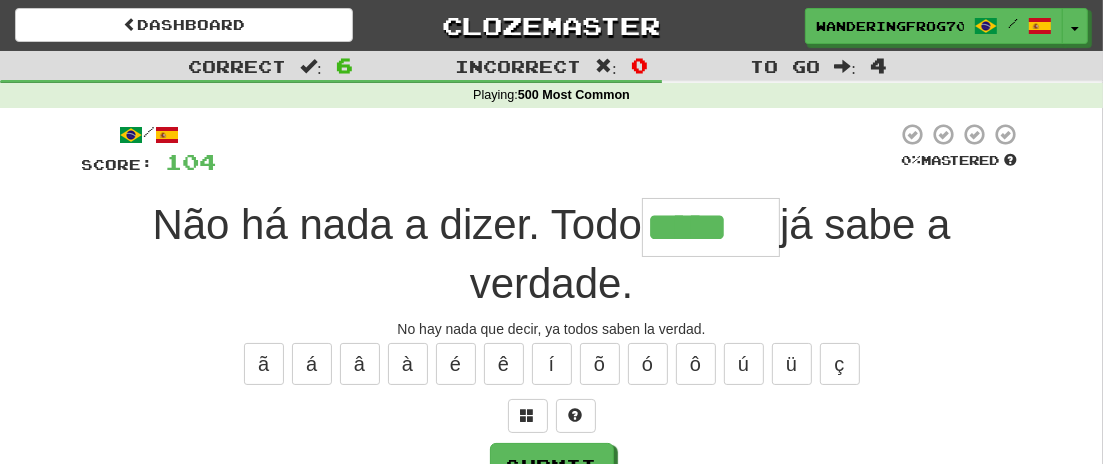 type on "*****" 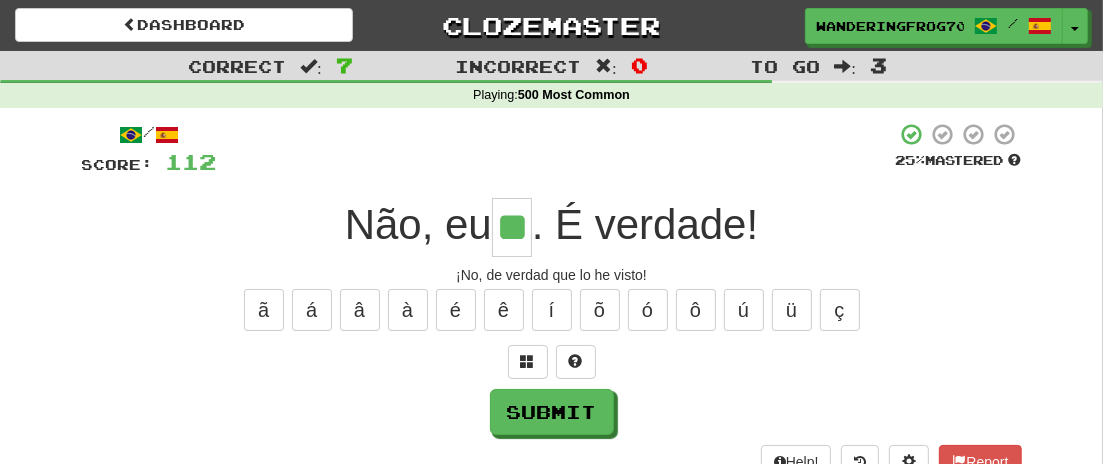 type on "**" 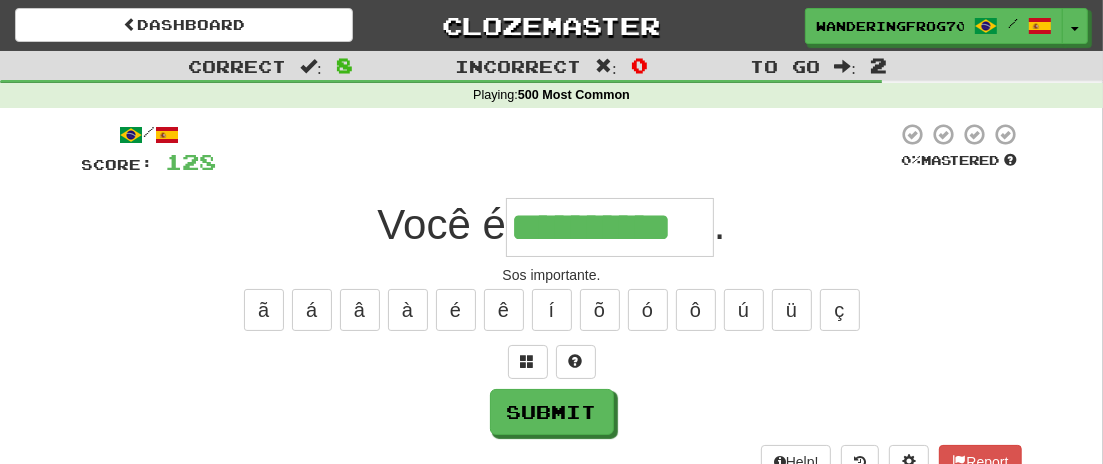 type on "**********" 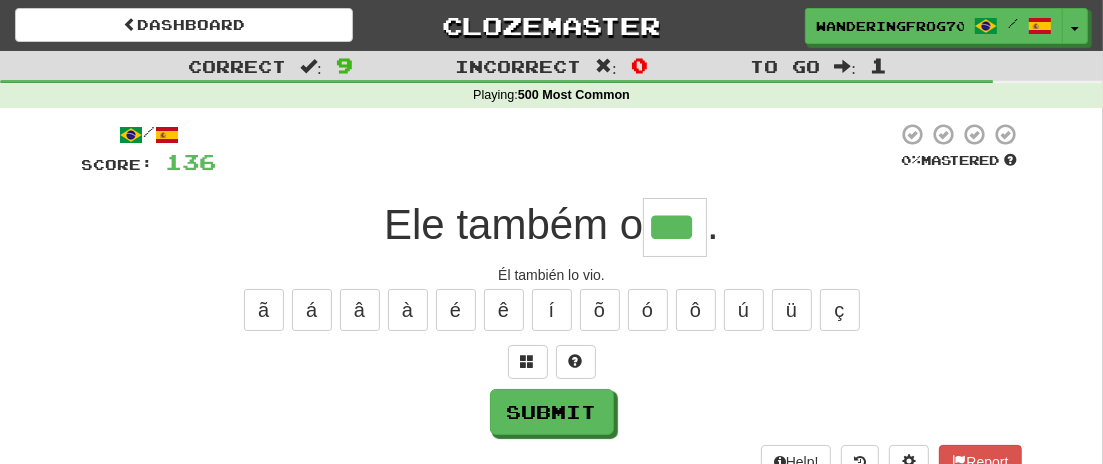 type on "***" 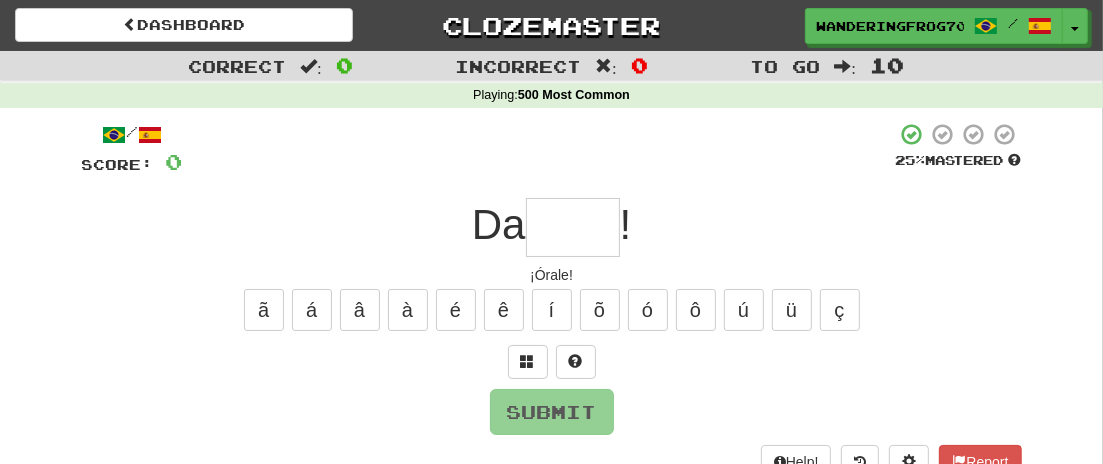type on "*" 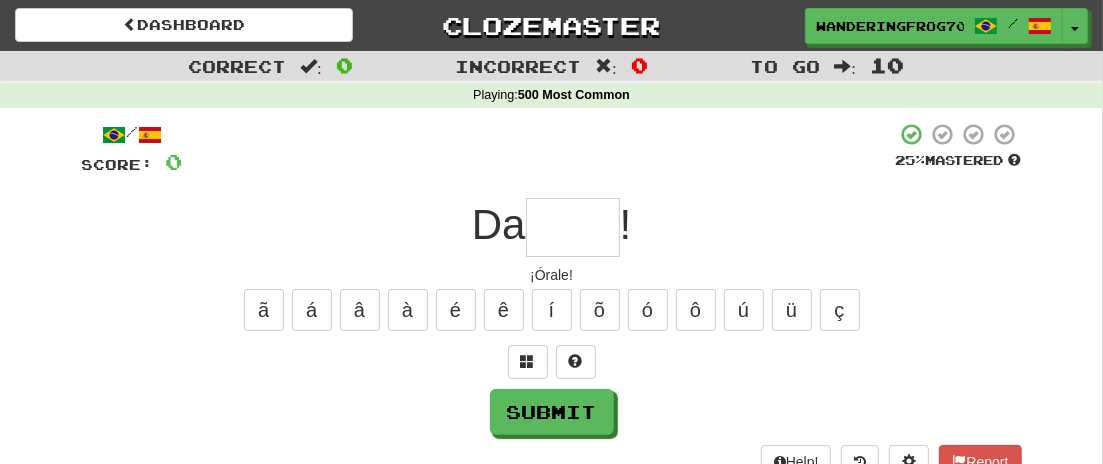 type on "*" 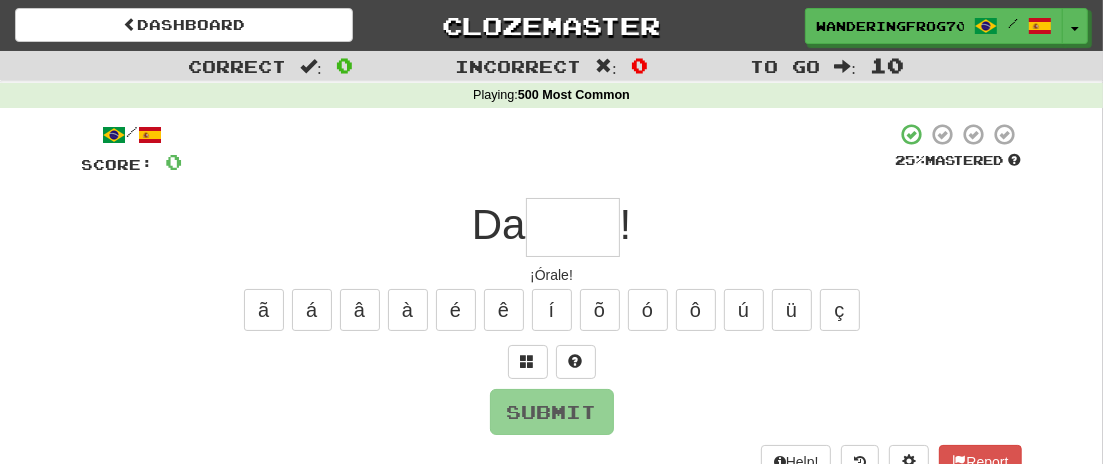 type on "*" 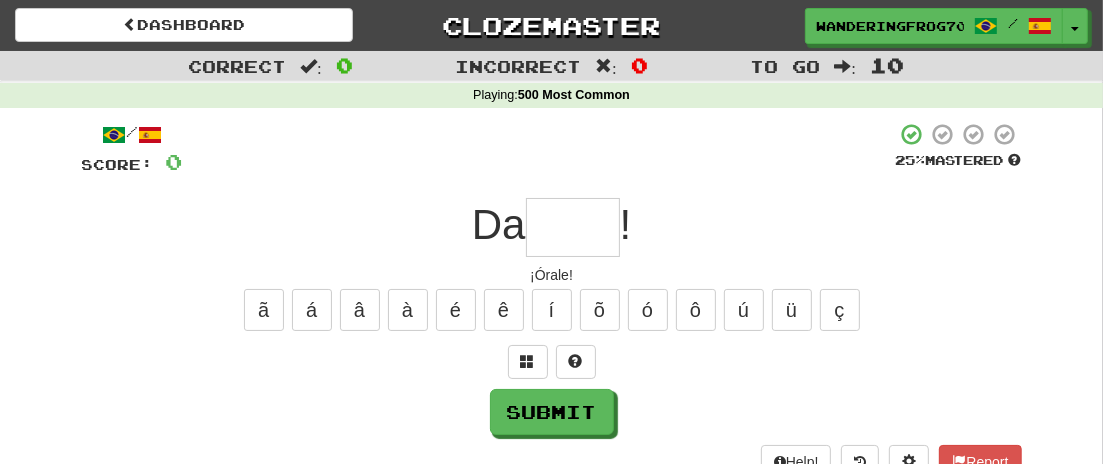 type on "*" 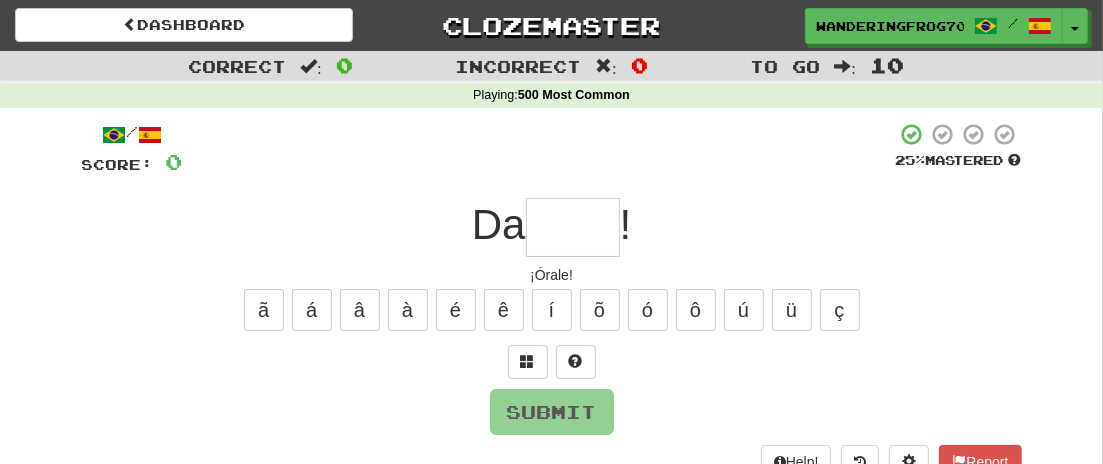 type on "*" 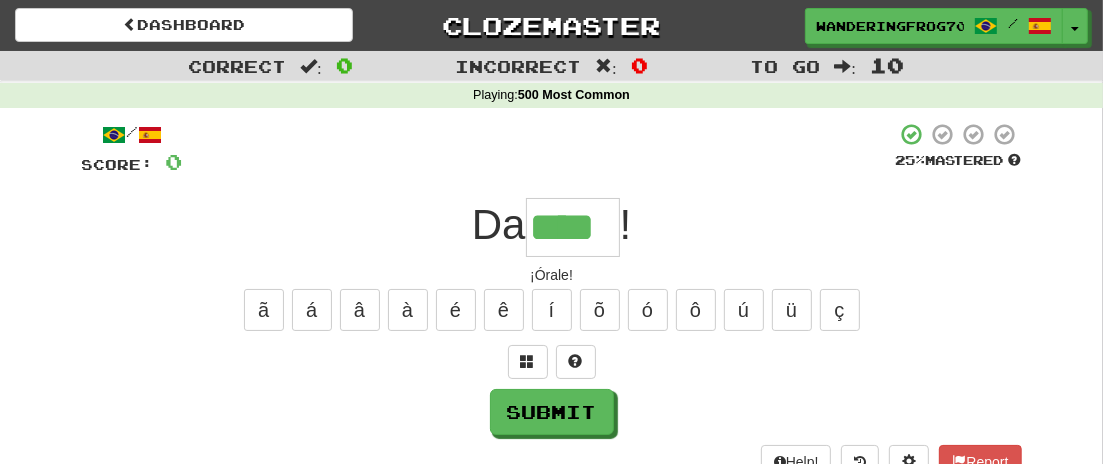 type on "****" 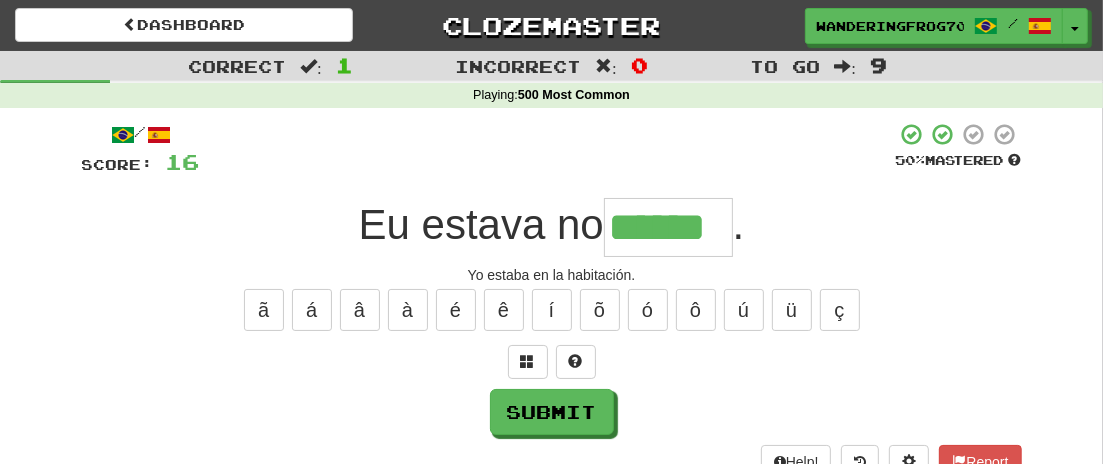 type on "******" 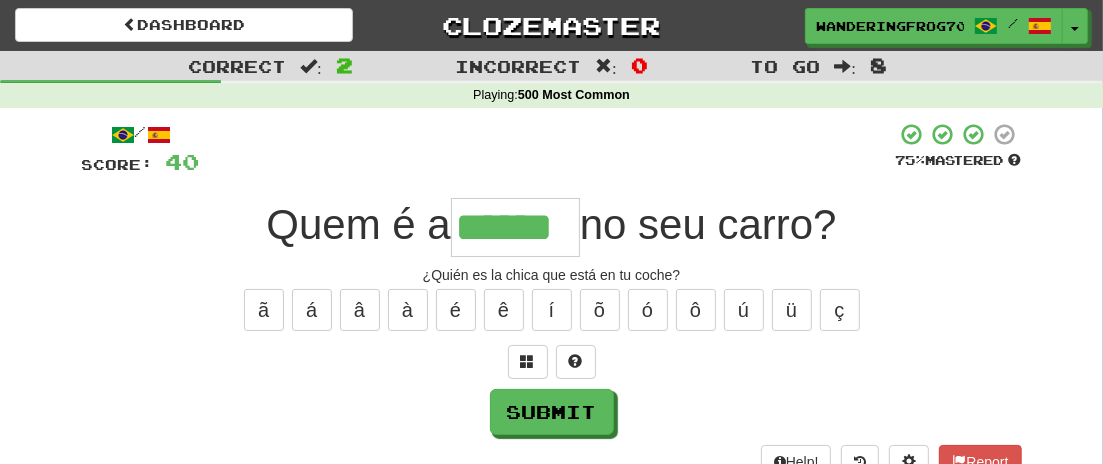 type on "******" 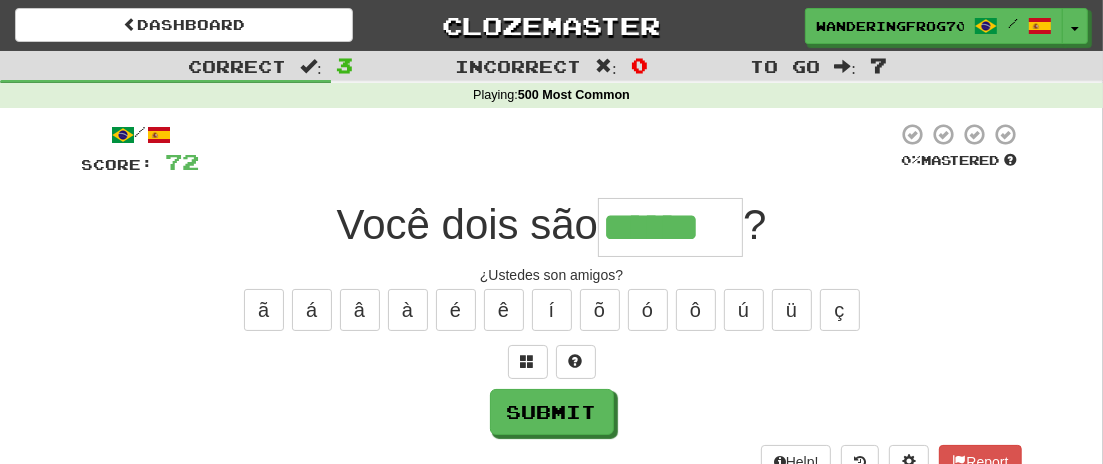 type on "******" 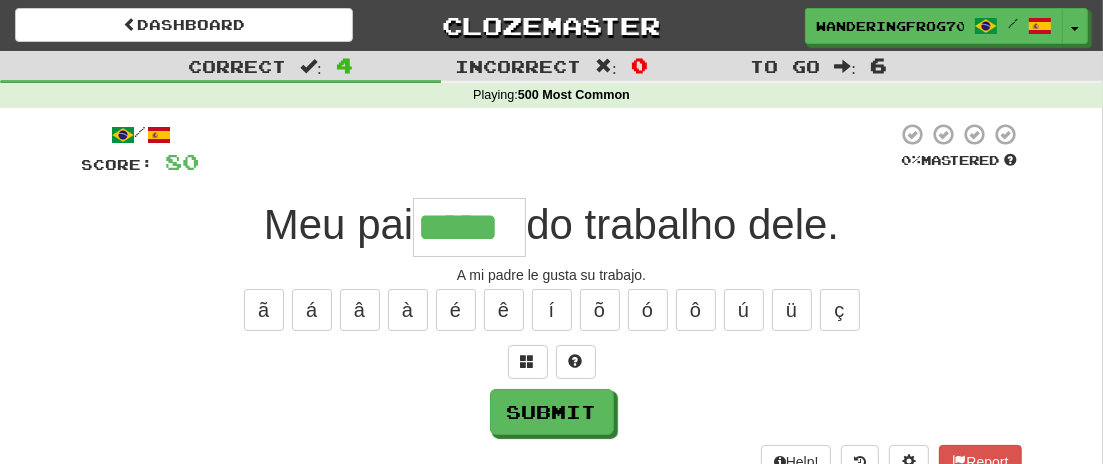 type on "*****" 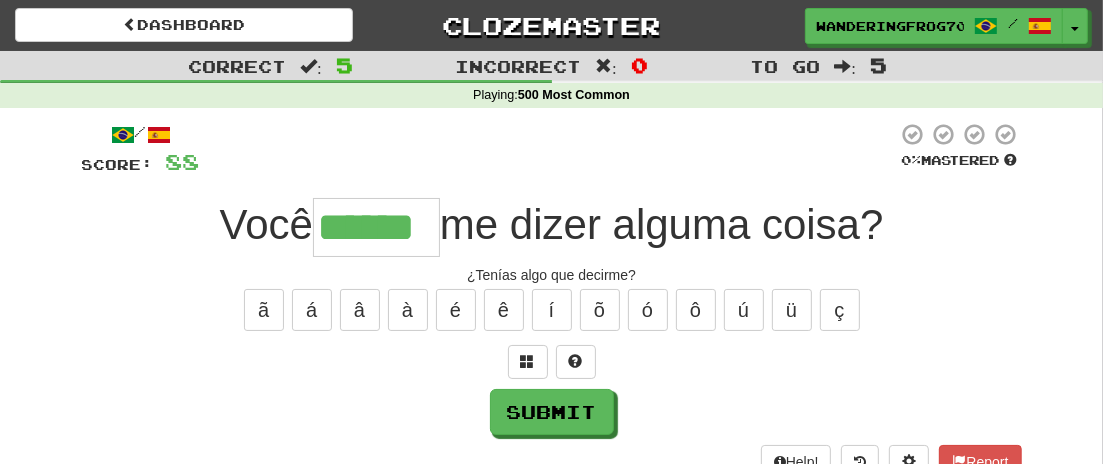 type on "******" 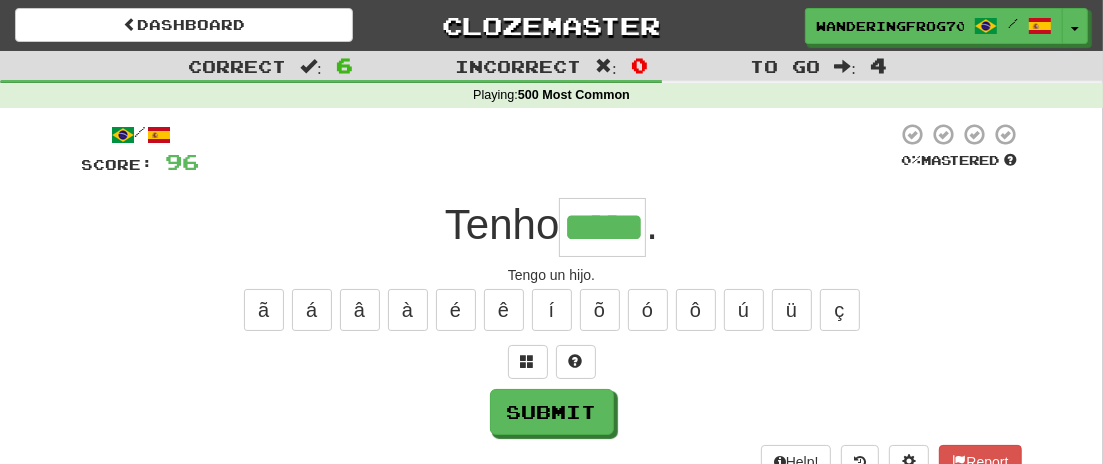 type on "*****" 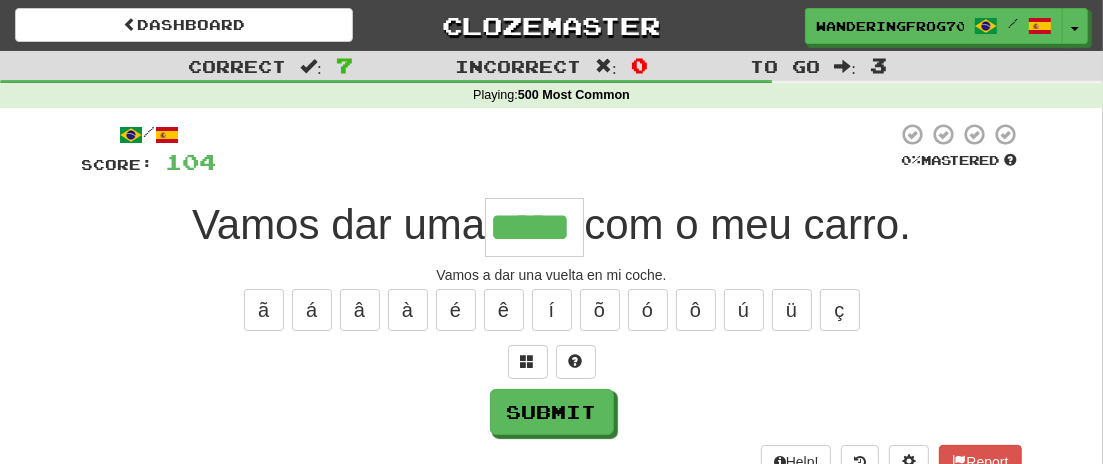 type on "*****" 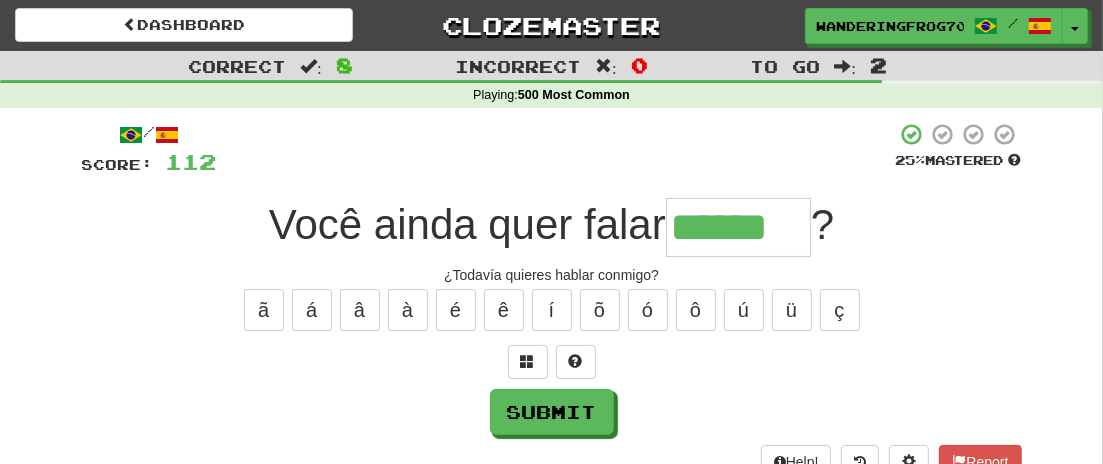 type on "******" 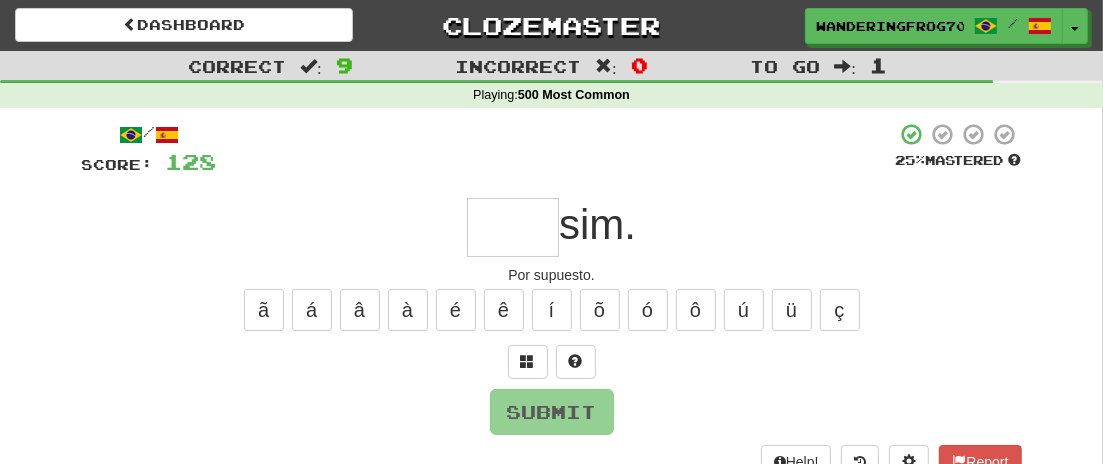type on "*" 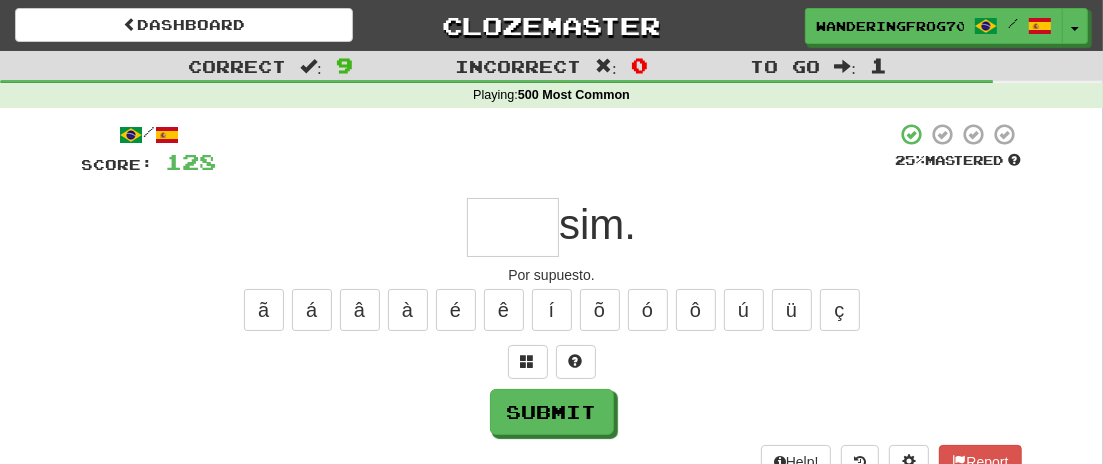 type on "*" 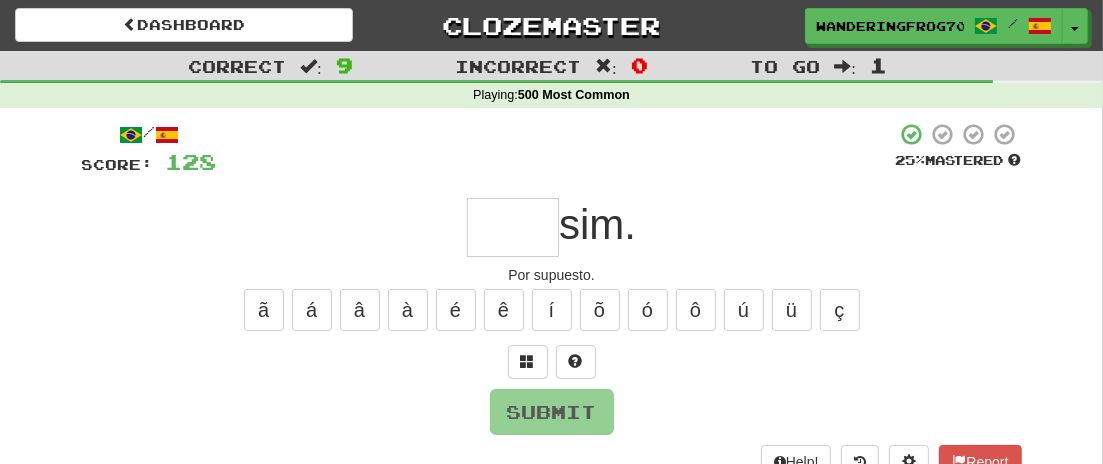 type on "*" 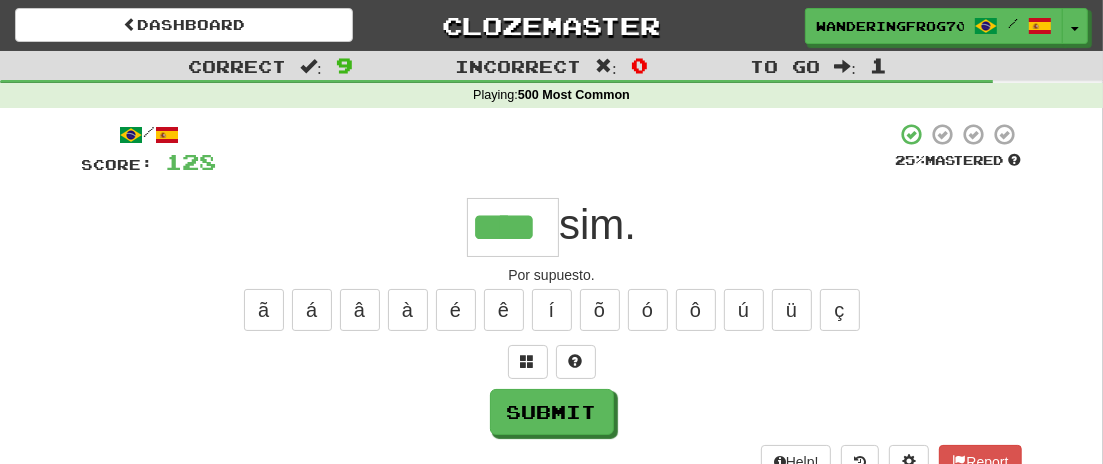 type on "****" 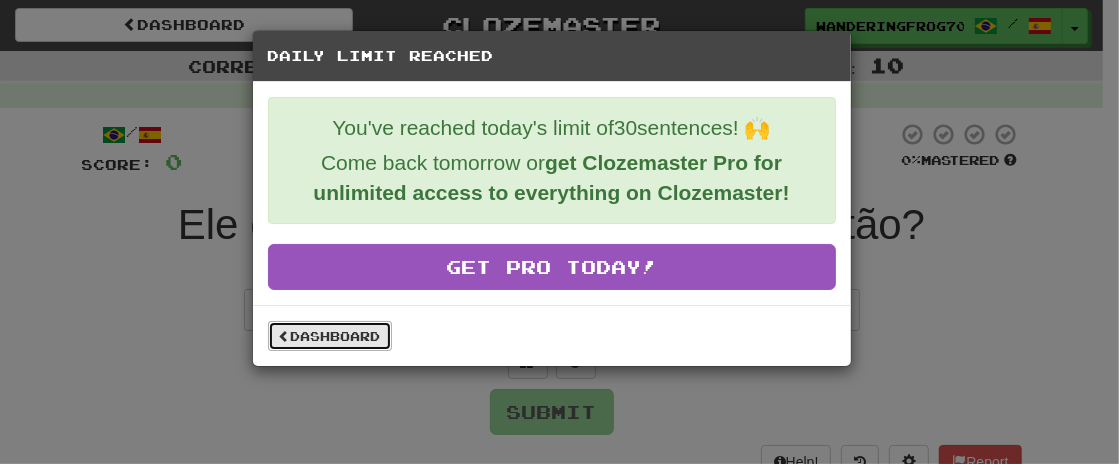 click on "Dashboard" at bounding box center [330, 336] 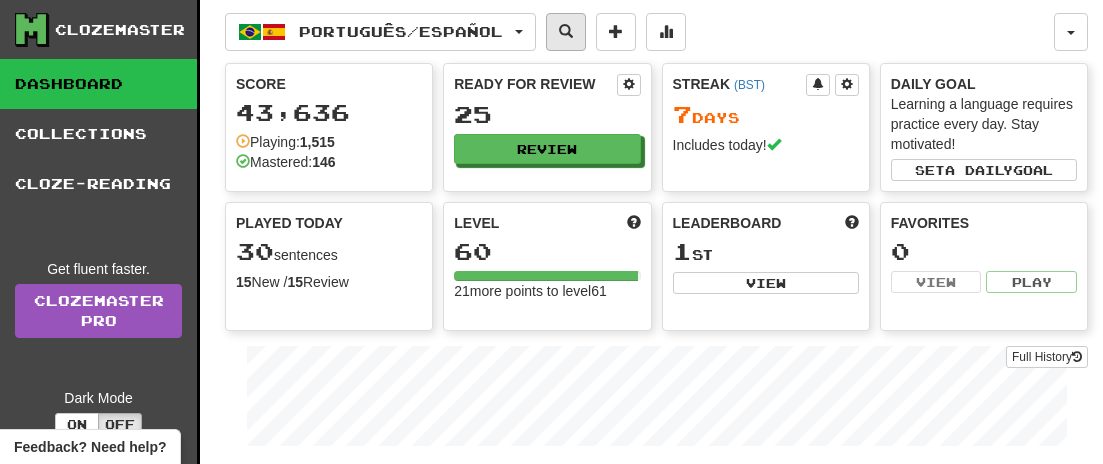 scroll, scrollTop: 0, scrollLeft: 0, axis: both 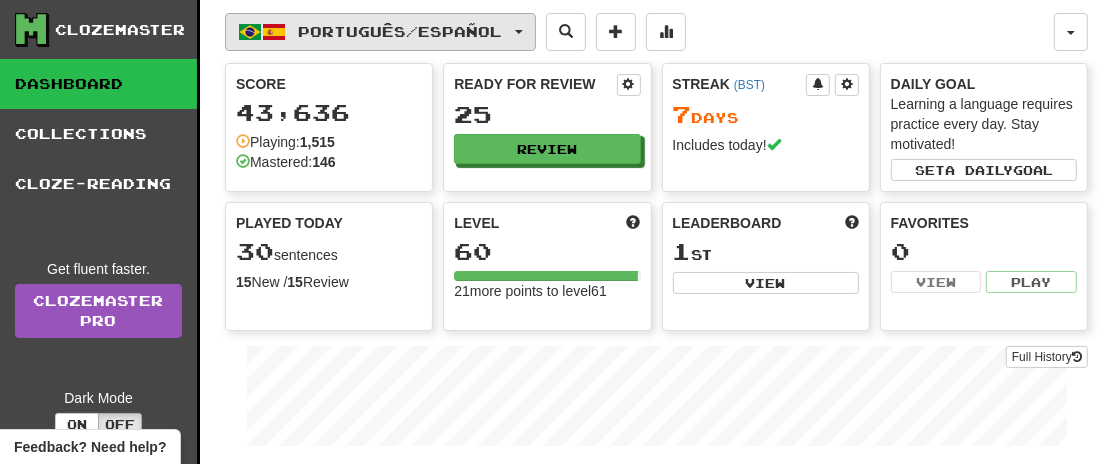 click on "Português  /  Español" at bounding box center (380, 32) 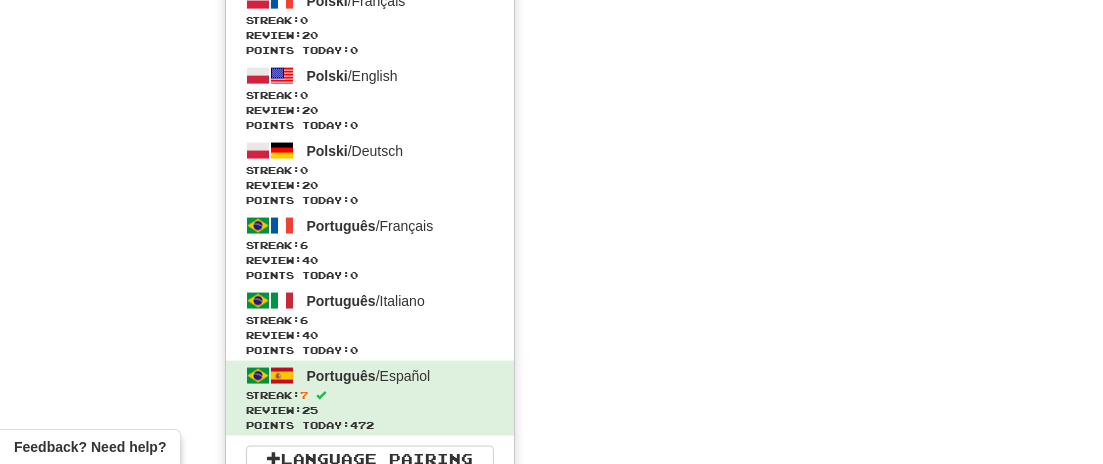scroll, scrollTop: 2120, scrollLeft: 0, axis: vertical 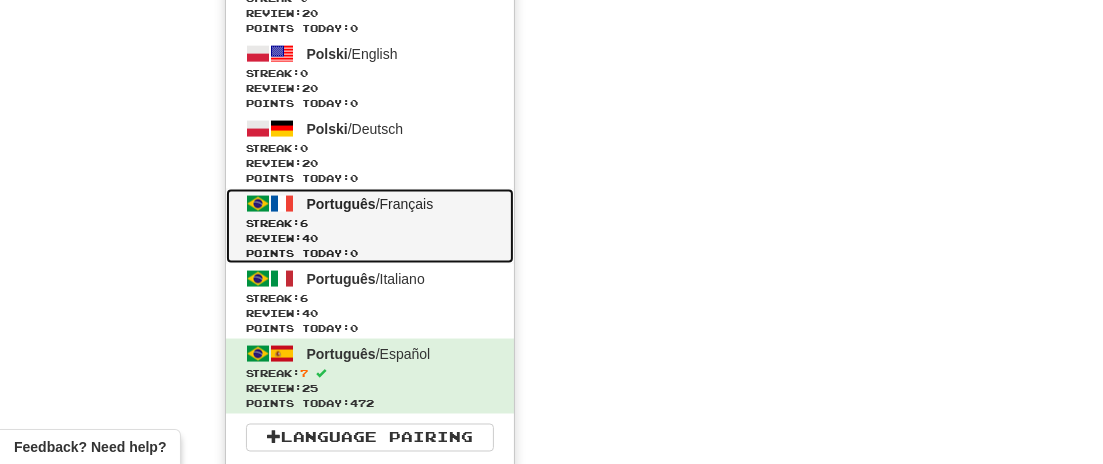 click on "Streak:  6" at bounding box center (370, 223) 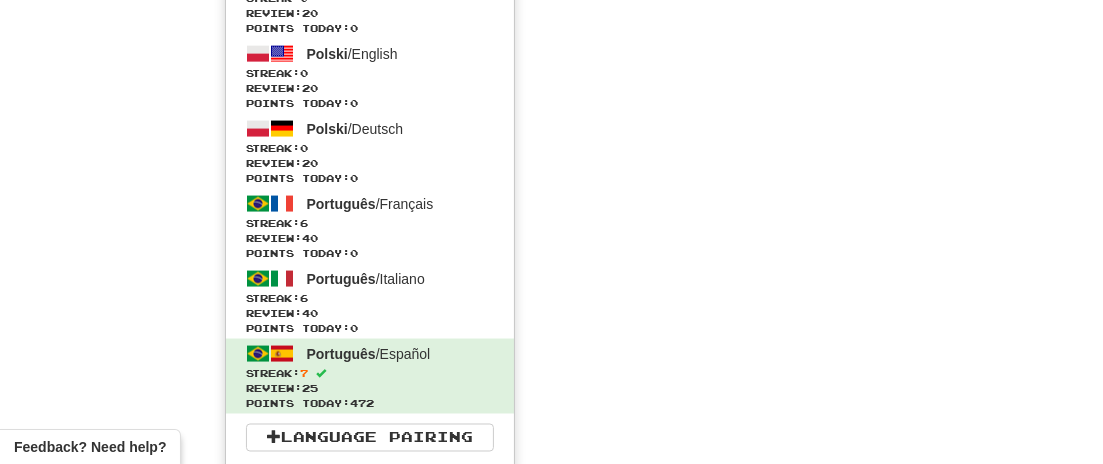 scroll, scrollTop: 1232, scrollLeft: 0, axis: vertical 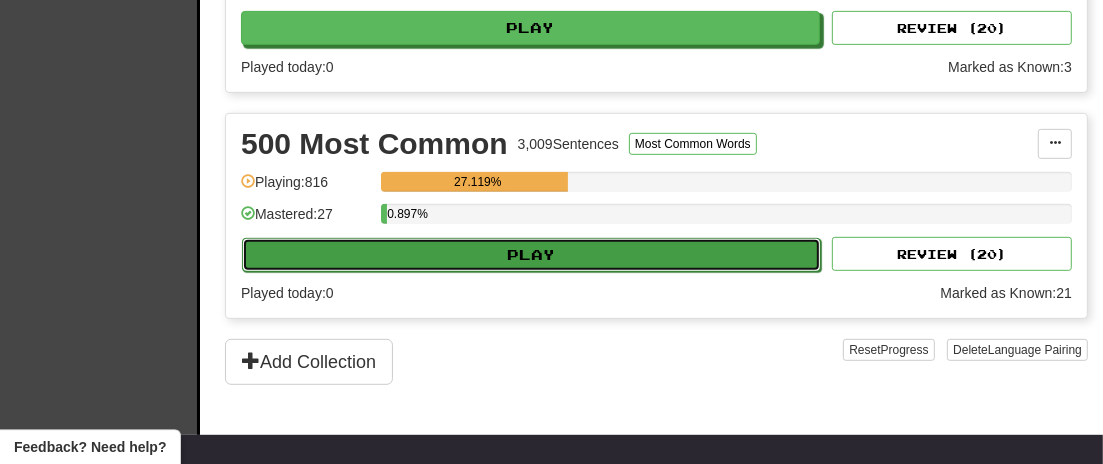click on "Play" at bounding box center [531, 255] 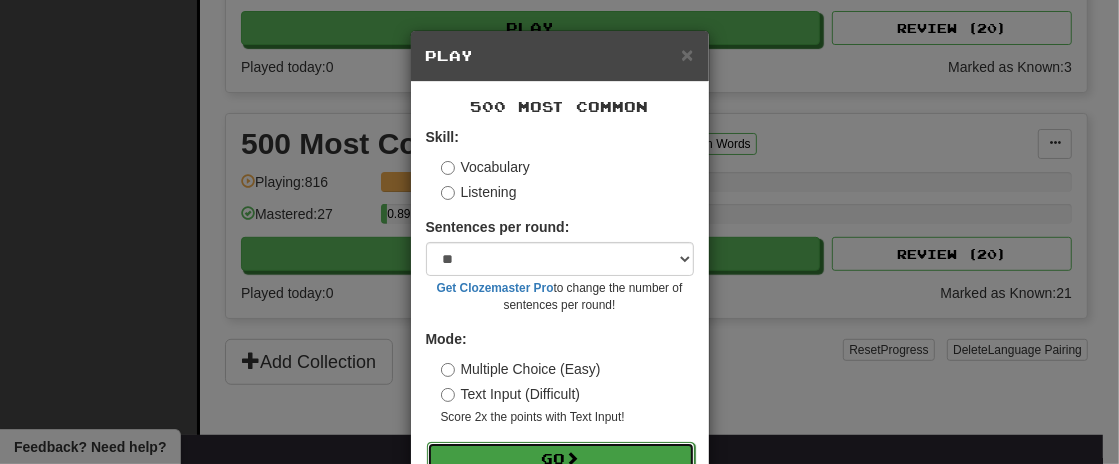 click on "Go" at bounding box center (561, 459) 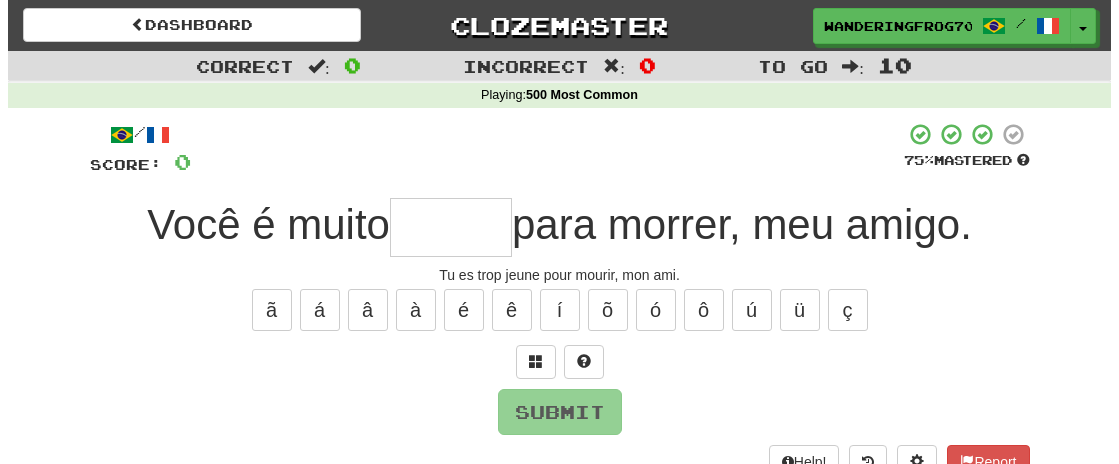 scroll, scrollTop: 0, scrollLeft: 0, axis: both 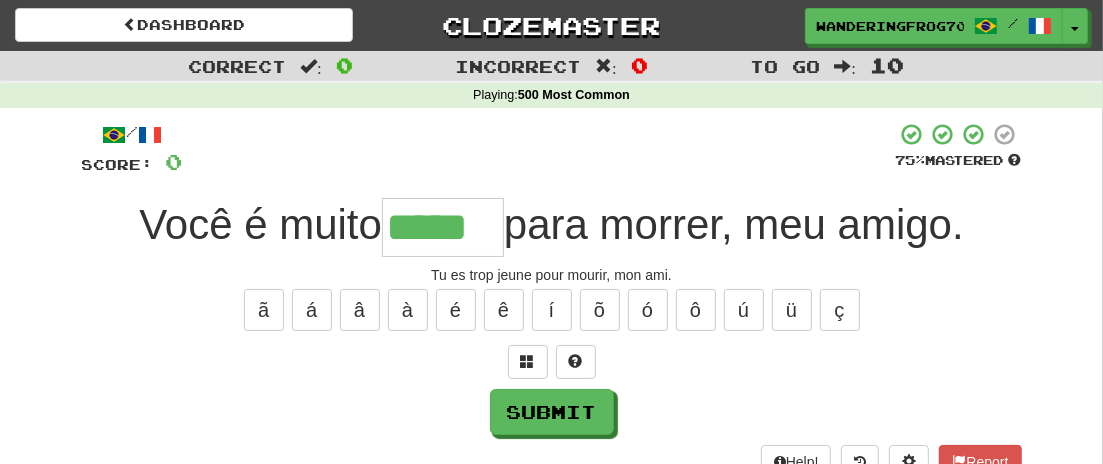 type on "*****" 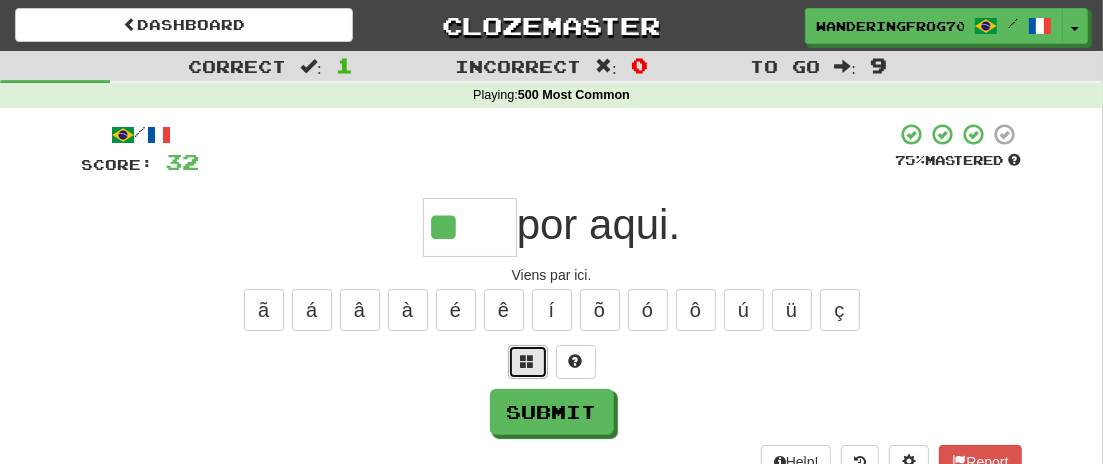 click at bounding box center (528, 361) 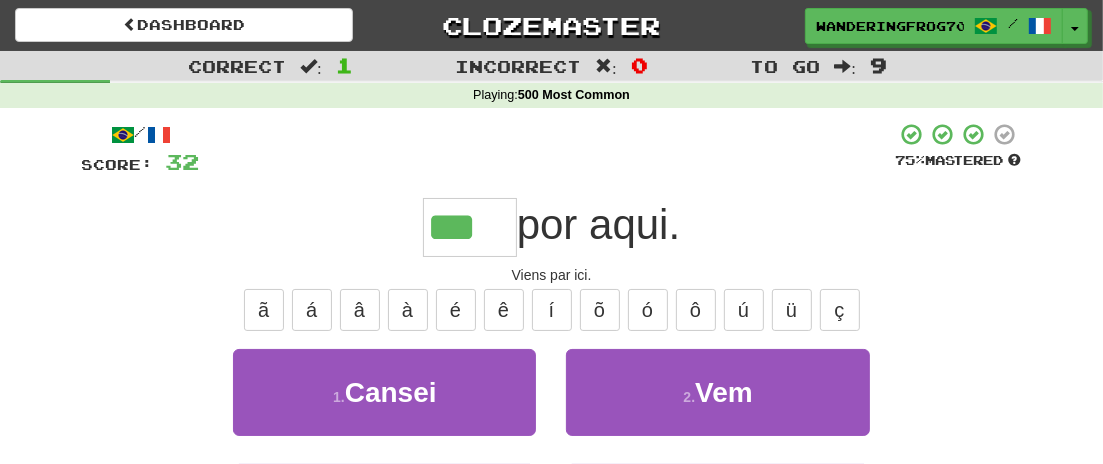 type on "***" 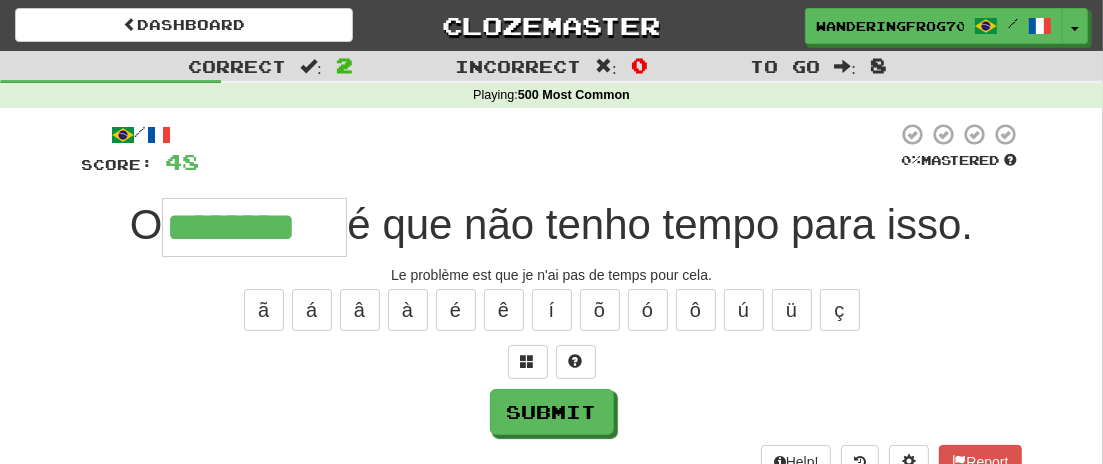 type on "********" 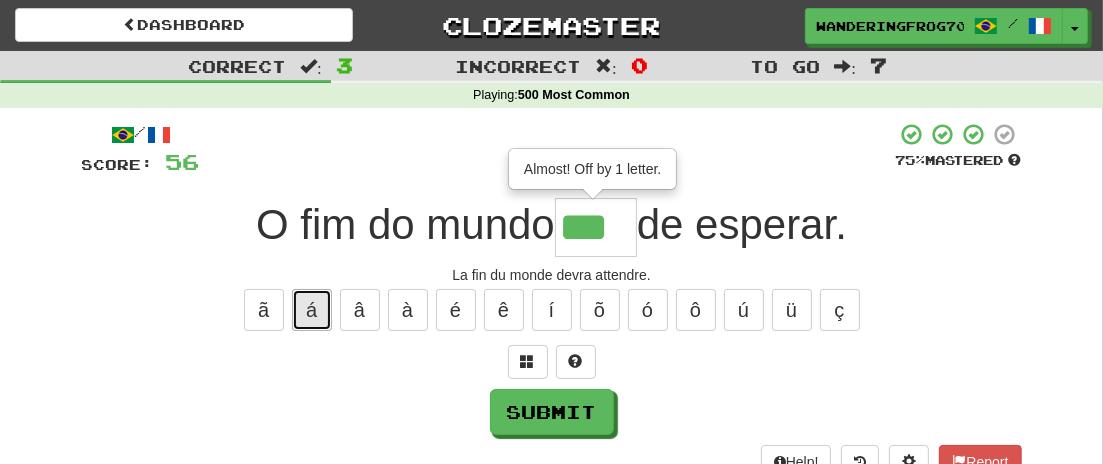 click on "á" at bounding box center (312, 310) 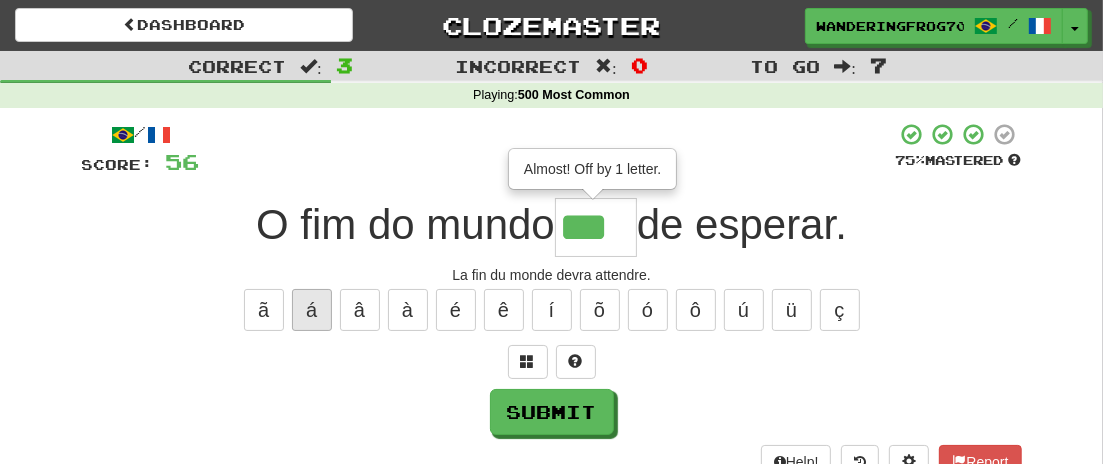 type on "****" 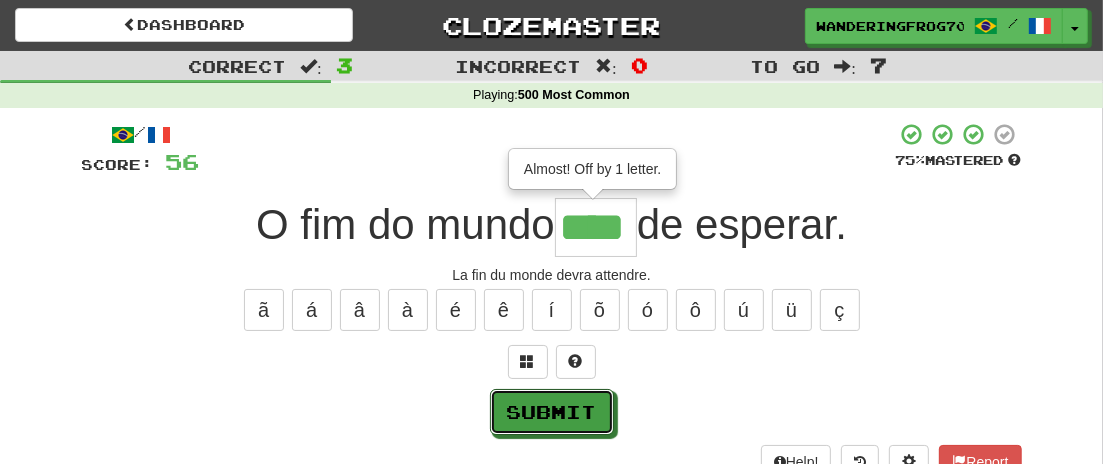 drag, startPoint x: 565, startPoint y: 419, endPoint x: 656, endPoint y: 403, distance: 92.39589 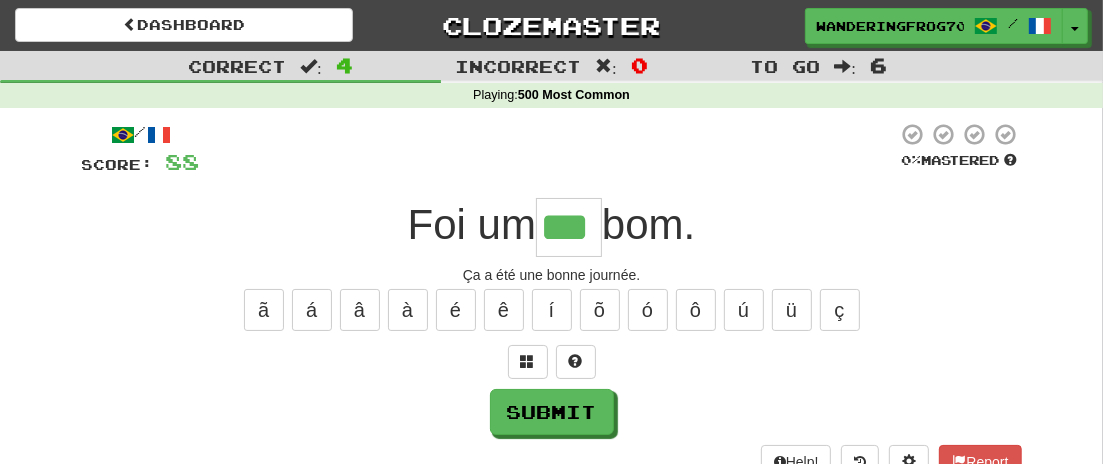 type on "***" 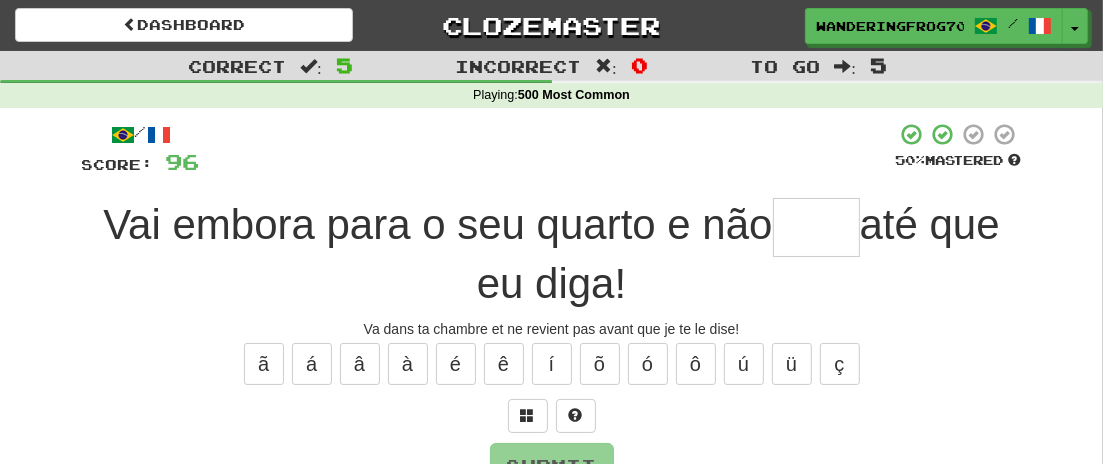 type on "*" 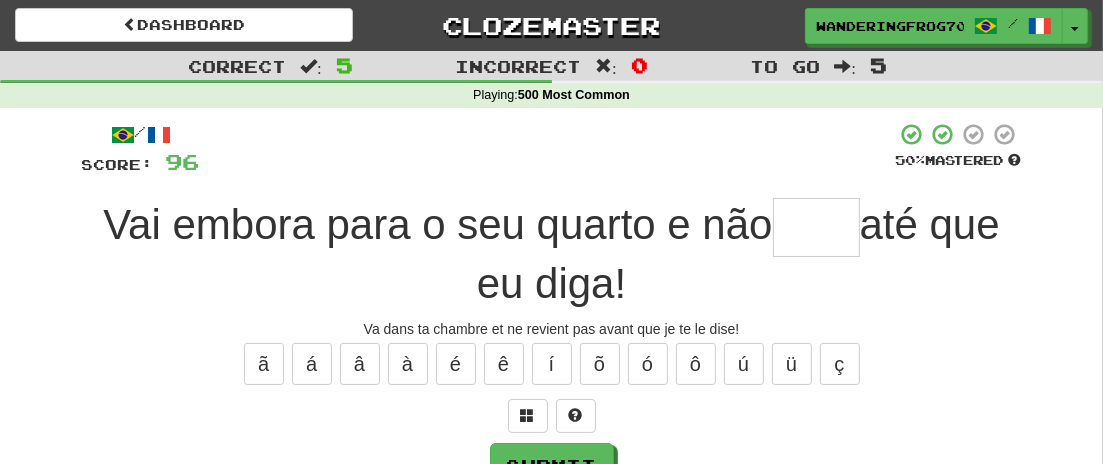 type on "*" 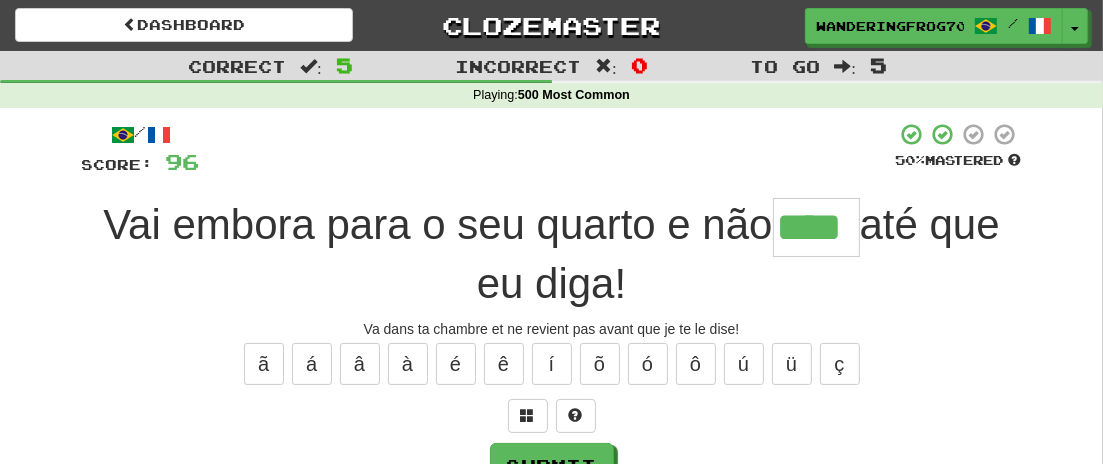 type on "****" 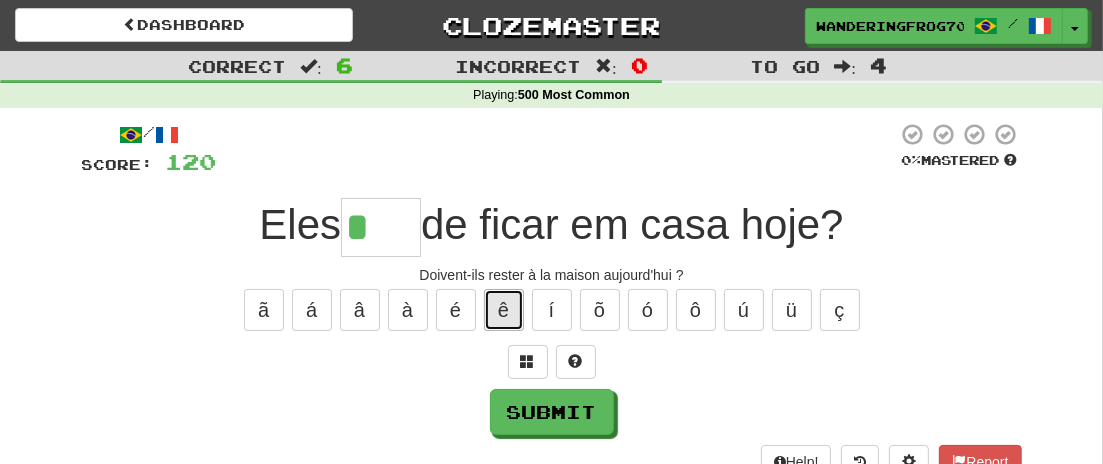 click on "ê" at bounding box center [504, 310] 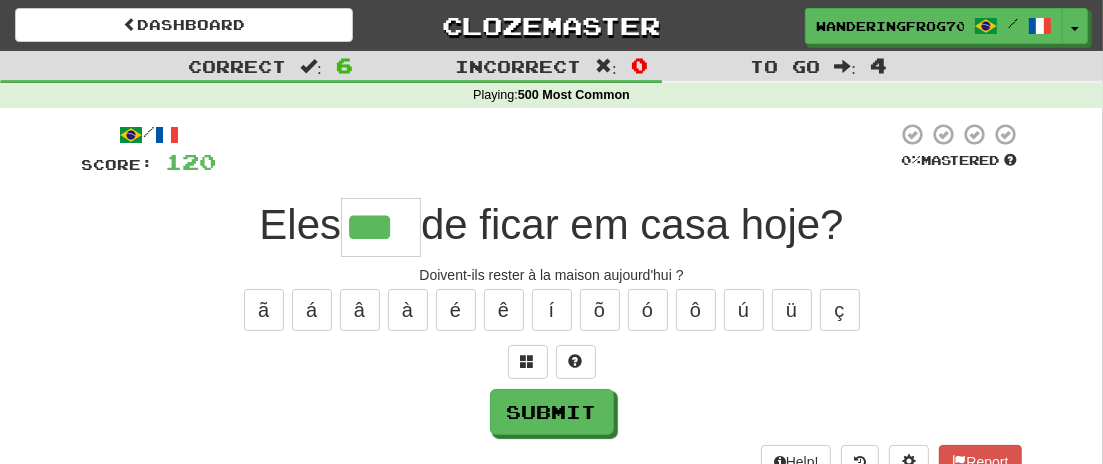 type on "***" 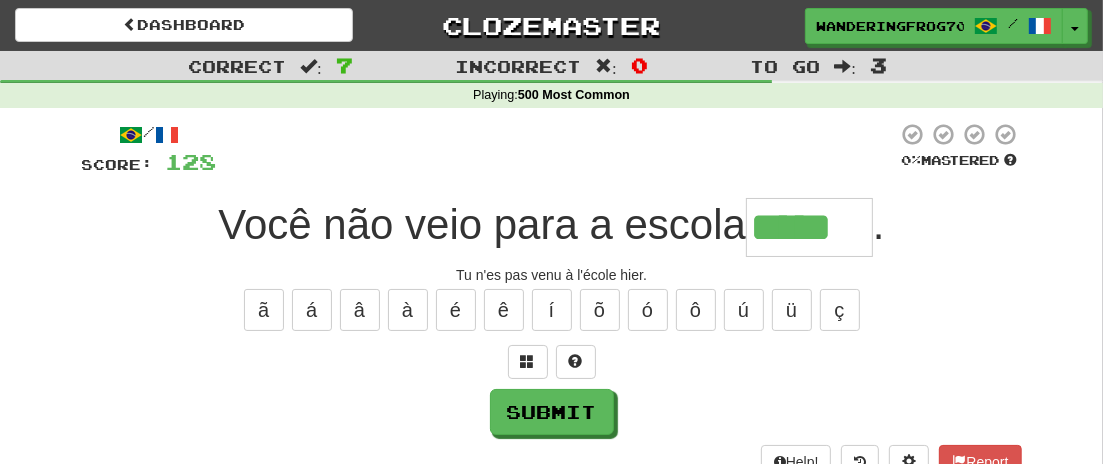 type on "*****" 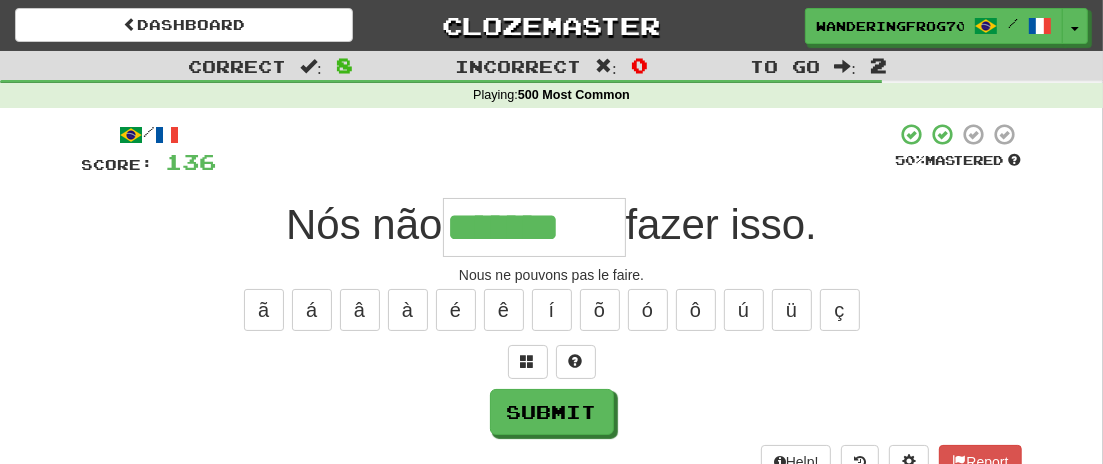 type on "*******" 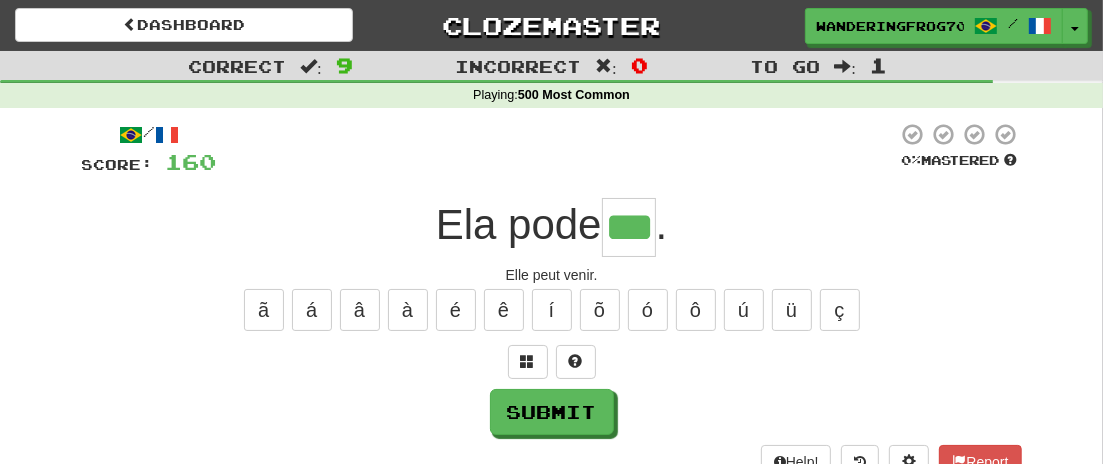 type on "***" 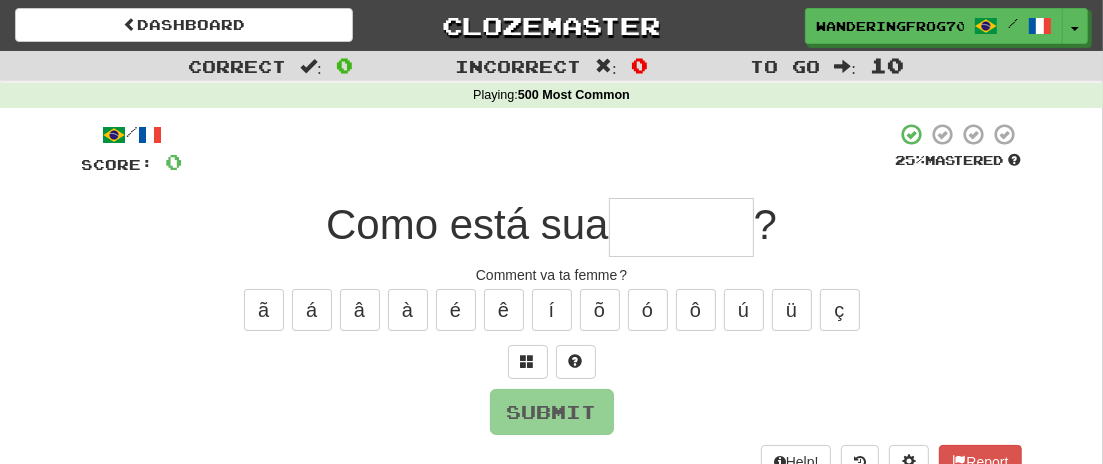 type on "*" 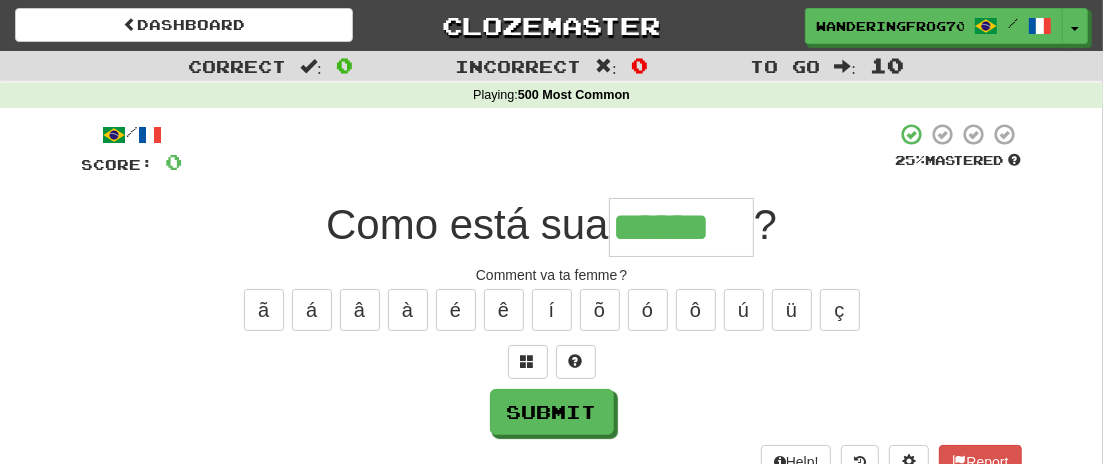 type on "******" 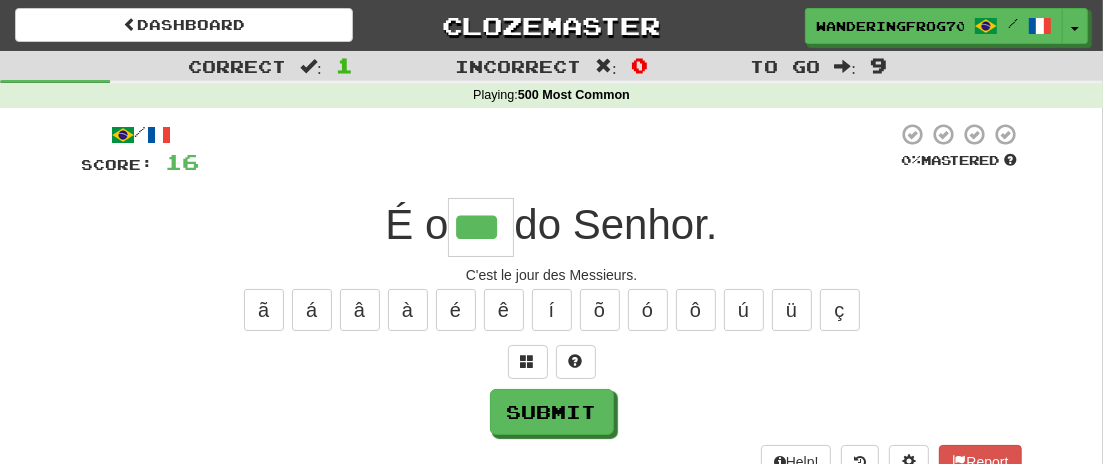 type on "***" 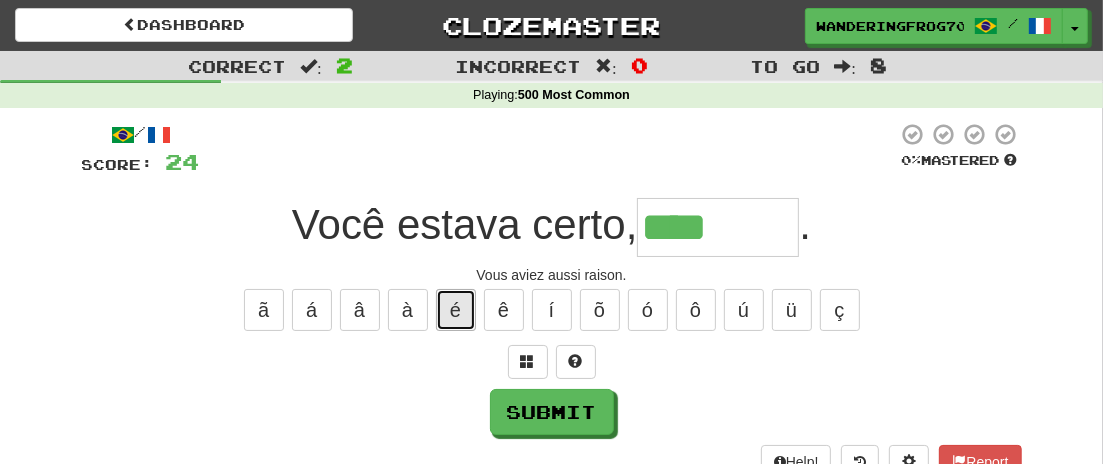 click on "é" at bounding box center [456, 310] 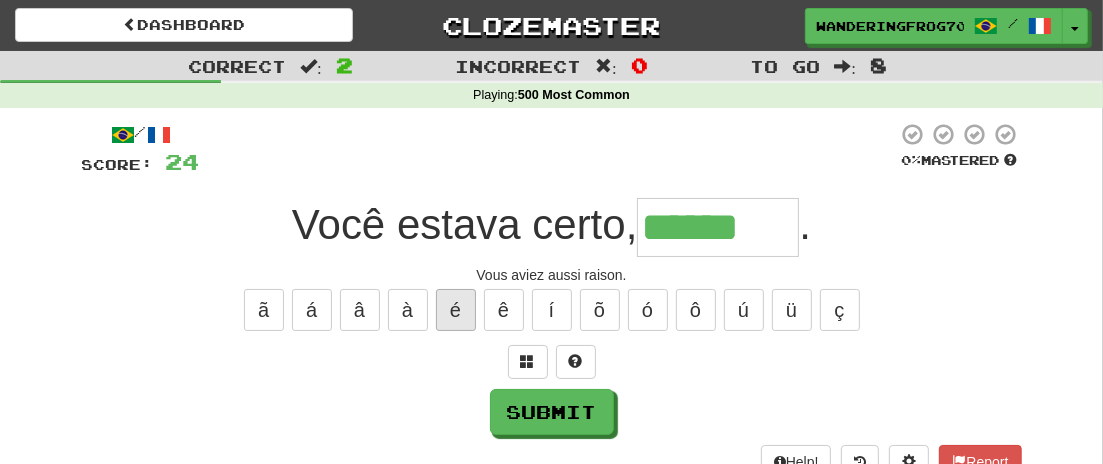 type on "******" 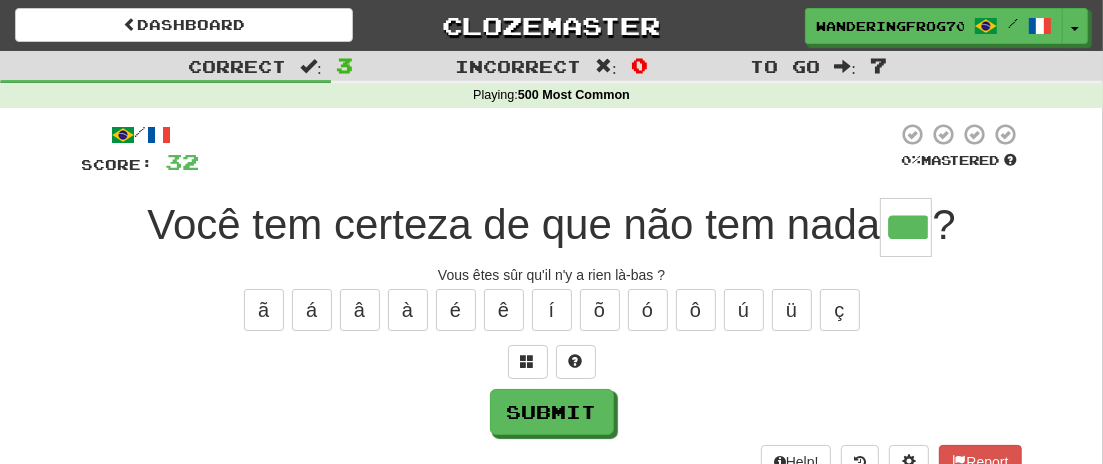 type on "***" 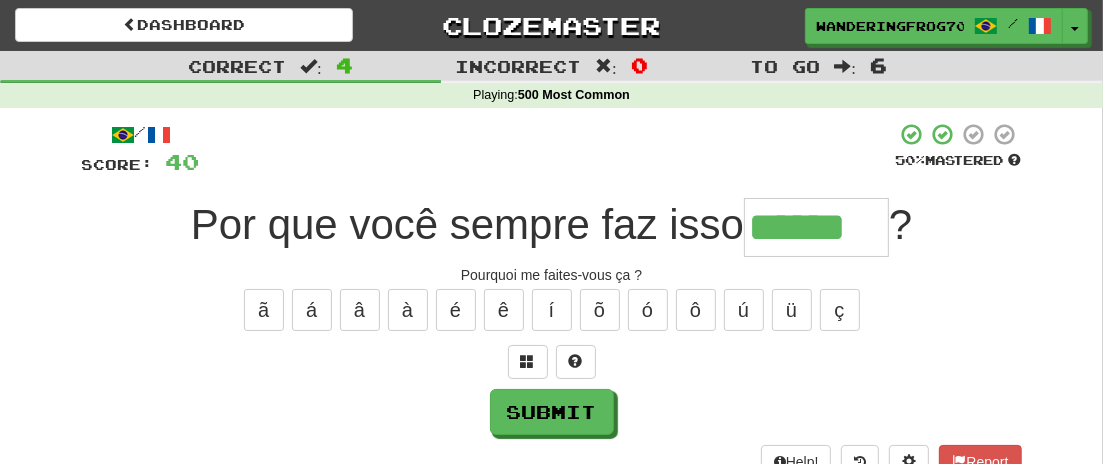 type on "******" 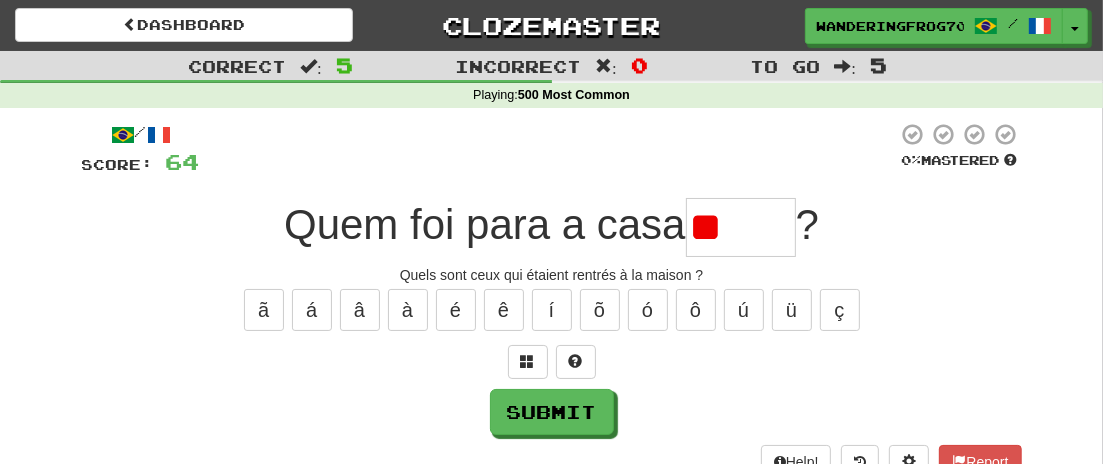 type on "*" 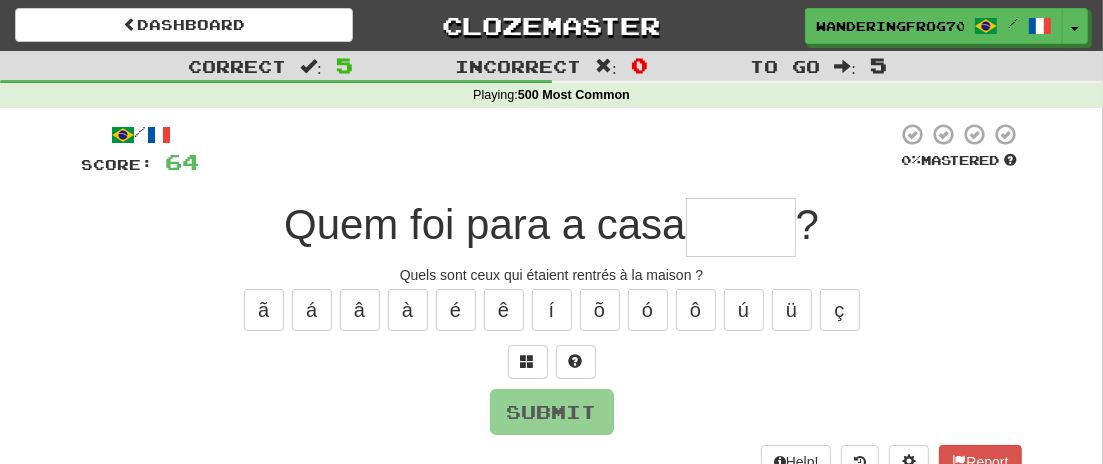 type on "*" 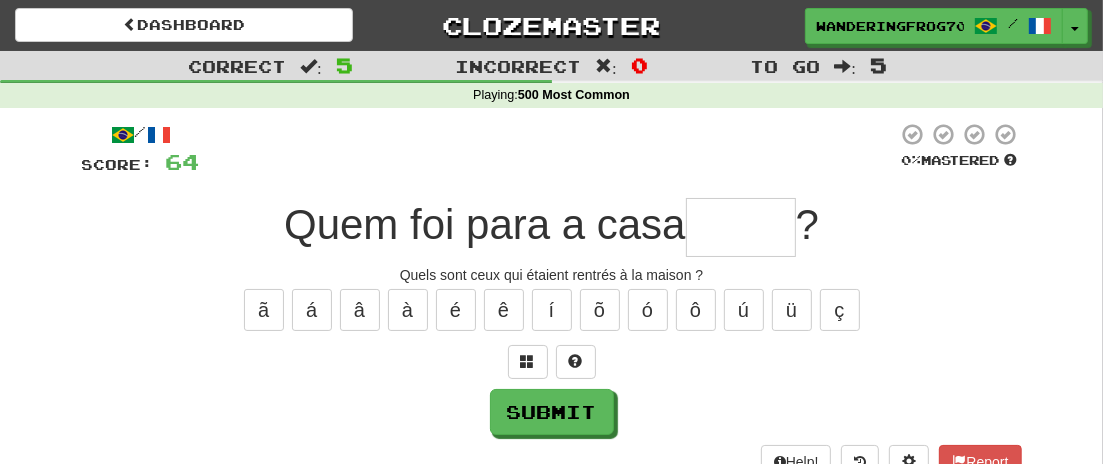 type on "*" 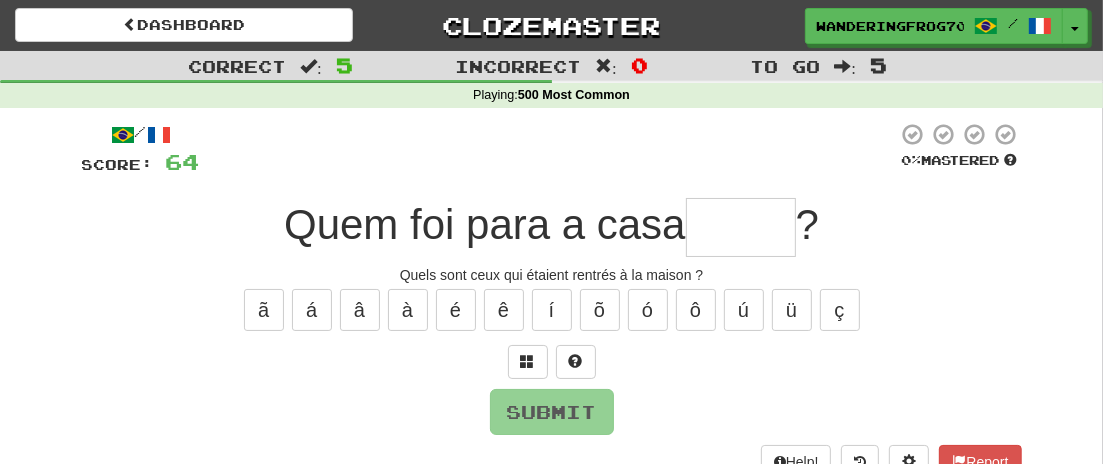 type on "*" 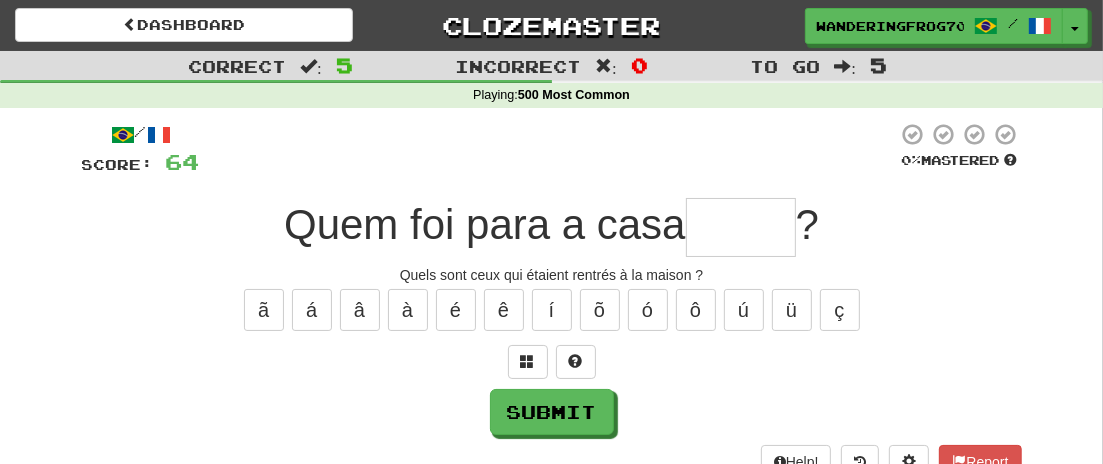 type on "*" 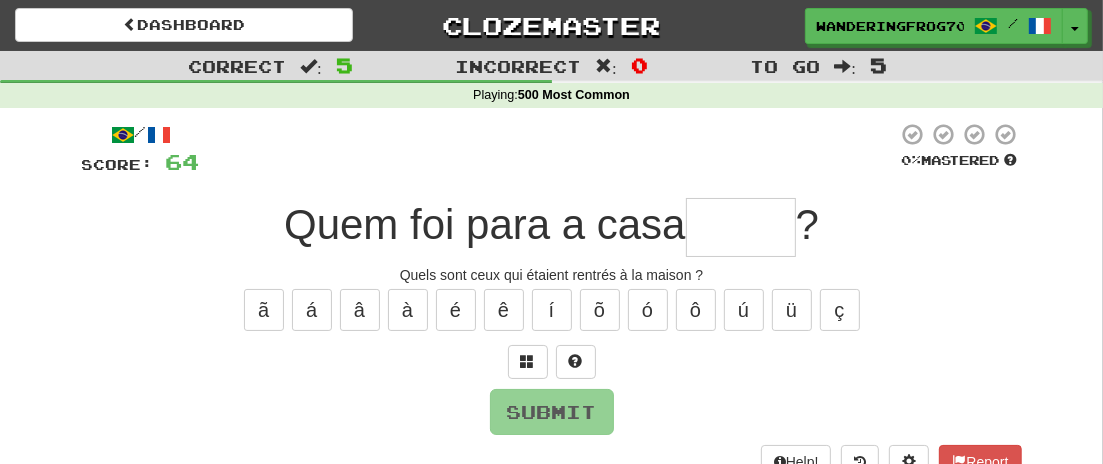 type on "*" 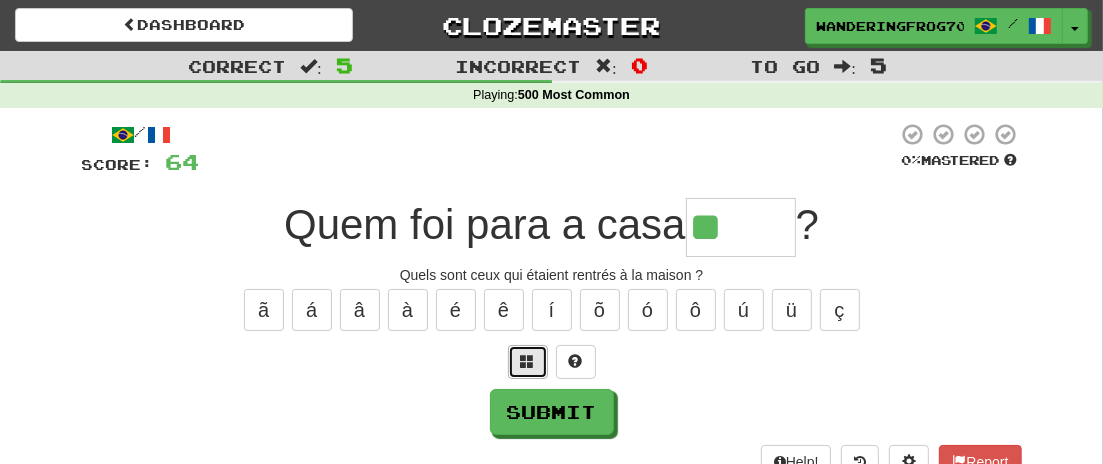 click at bounding box center (528, 361) 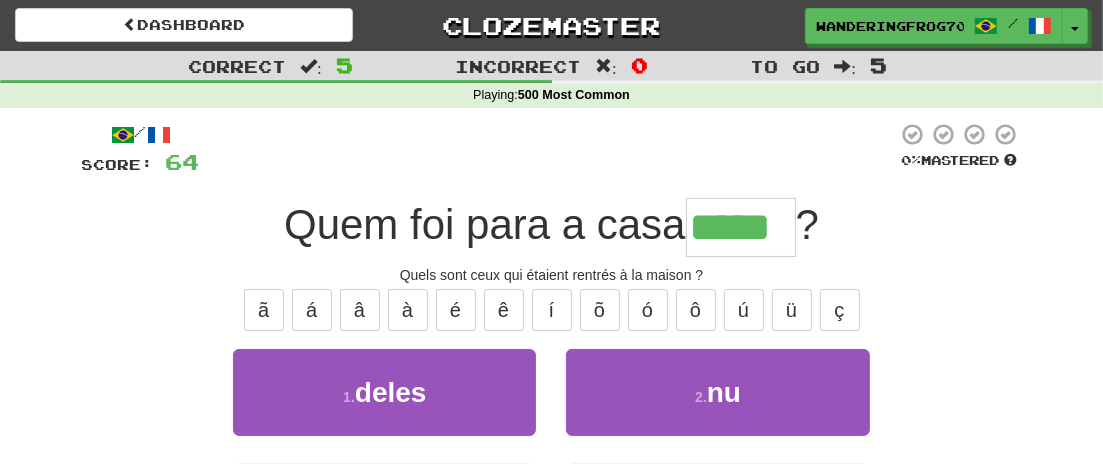 type on "*****" 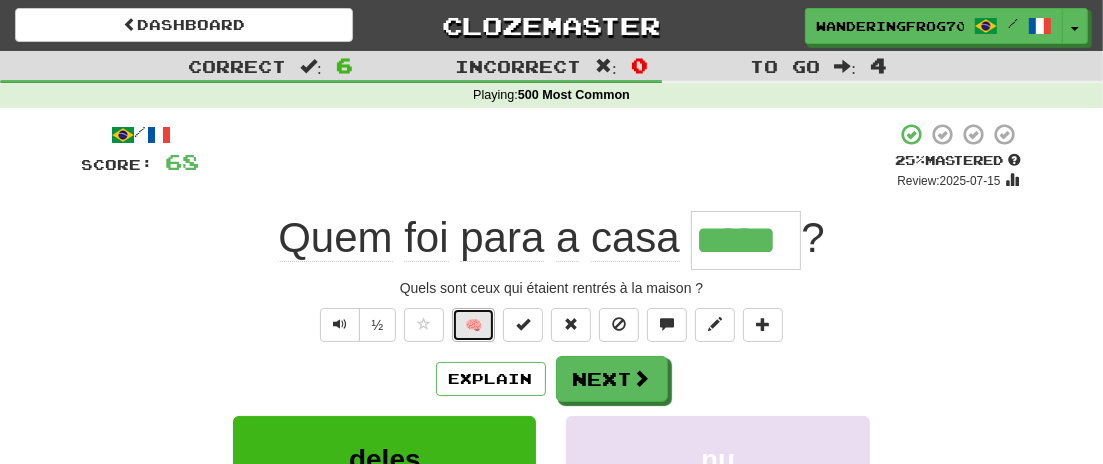 click on "🧠" at bounding box center (473, 325) 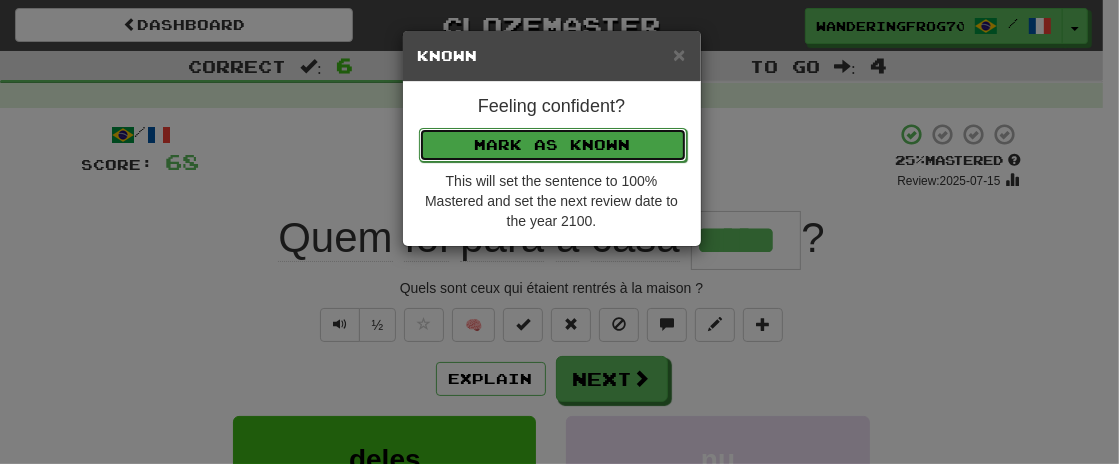 click on "Mark as Known" at bounding box center (553, 145) 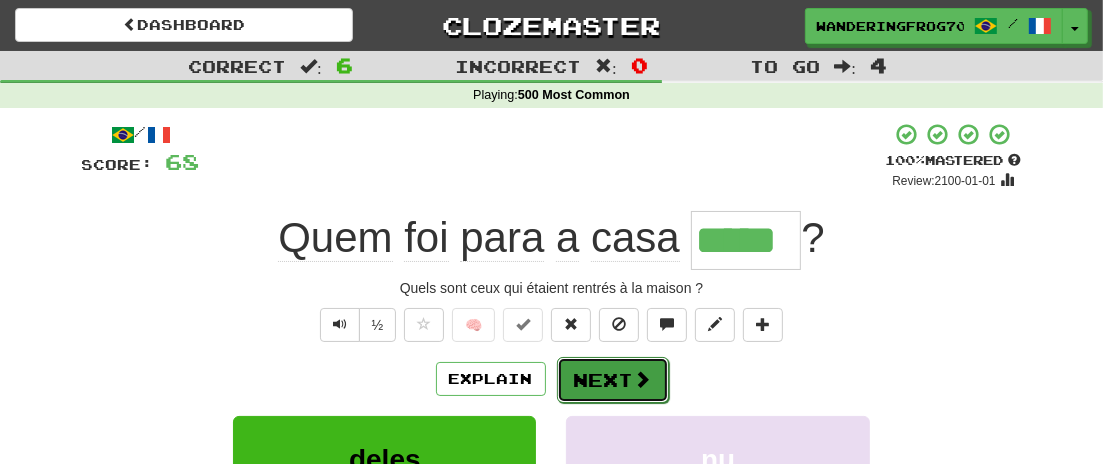 click on "Next" at bounding box center [613, 380] 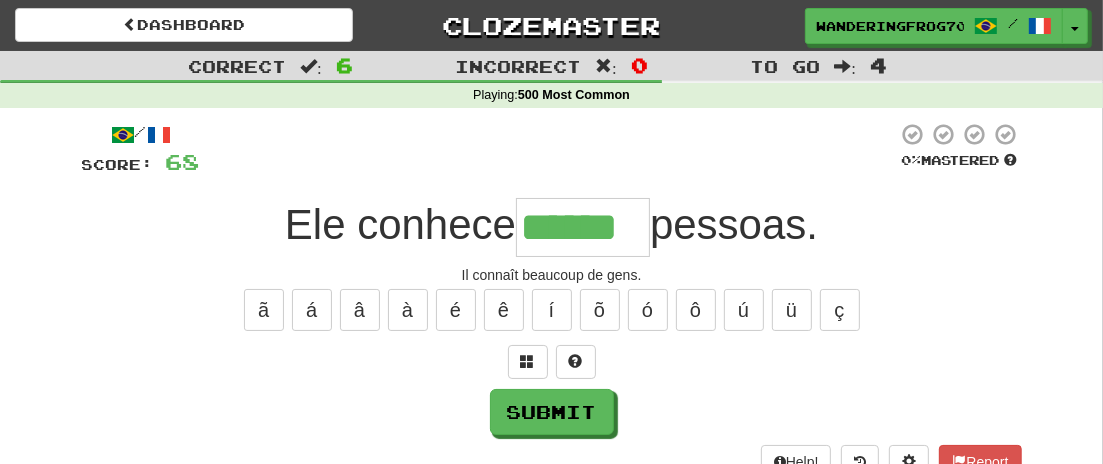 type on "******" 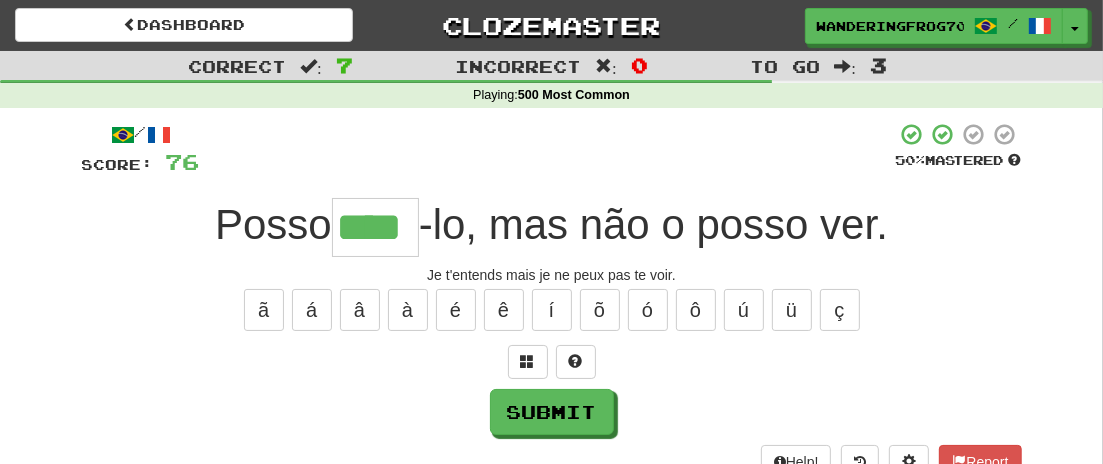 type on "****" 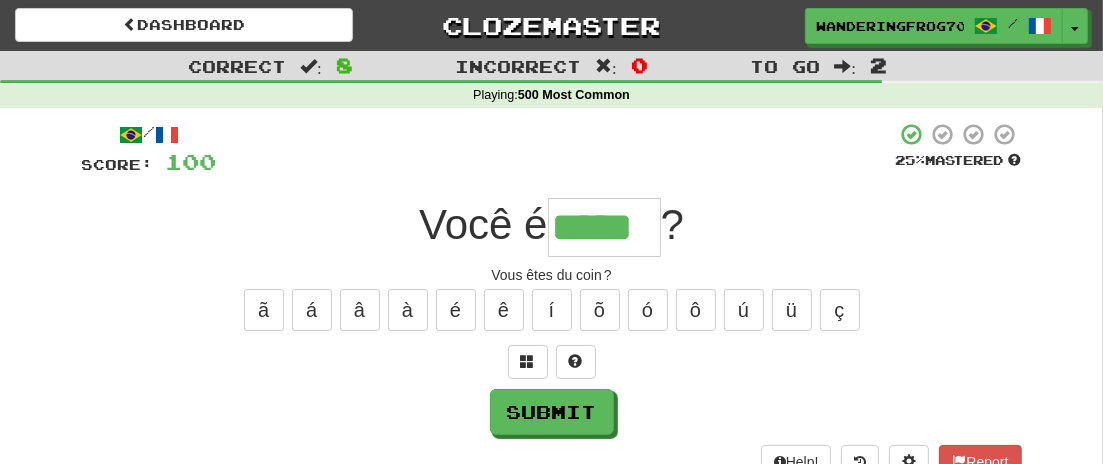 type on "*****" 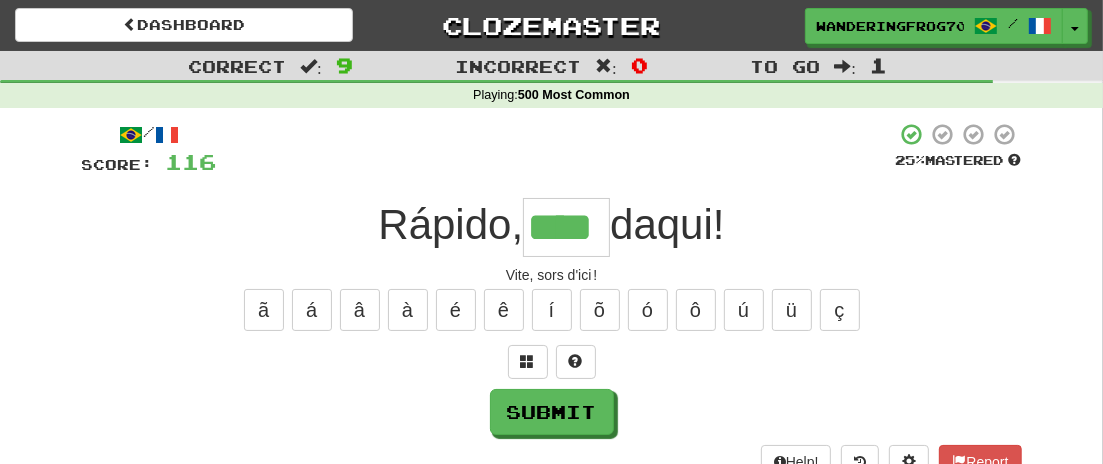 type on "****" 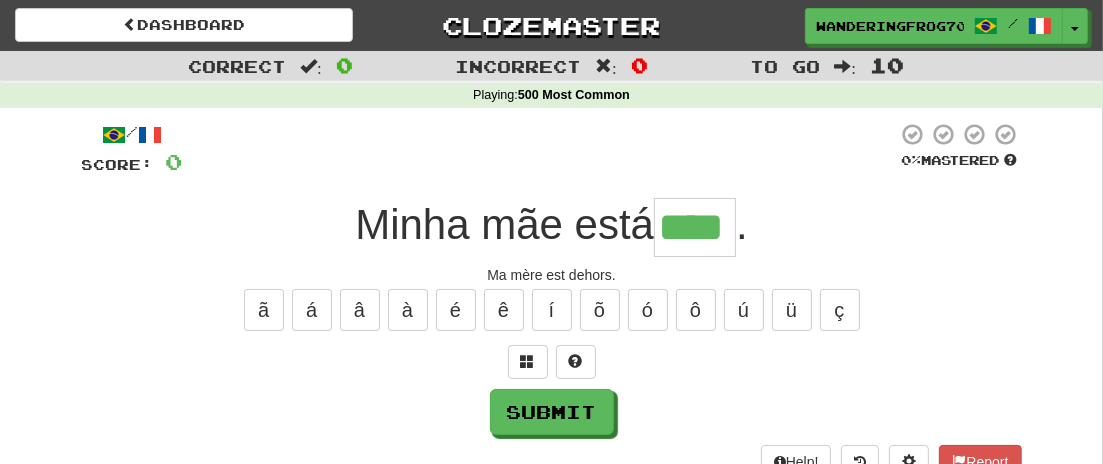 type on "****" 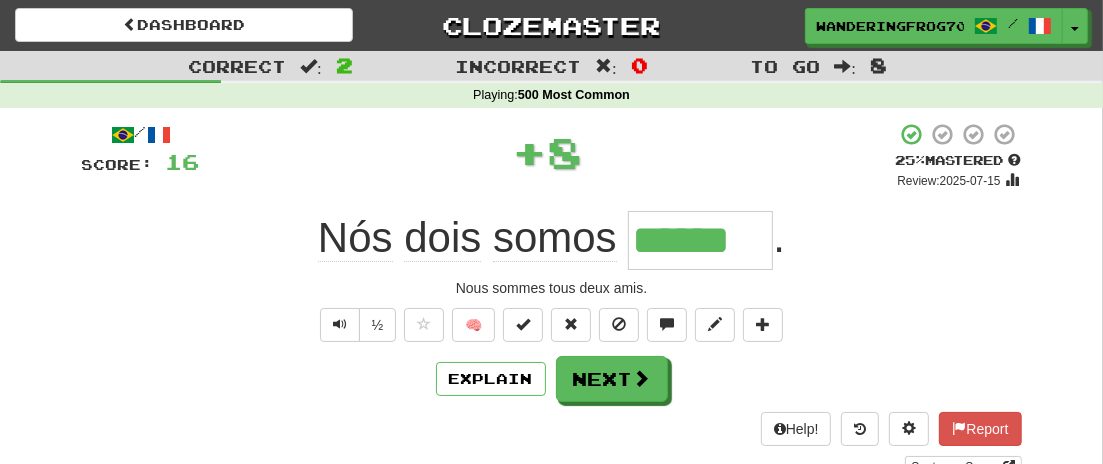type on "******" 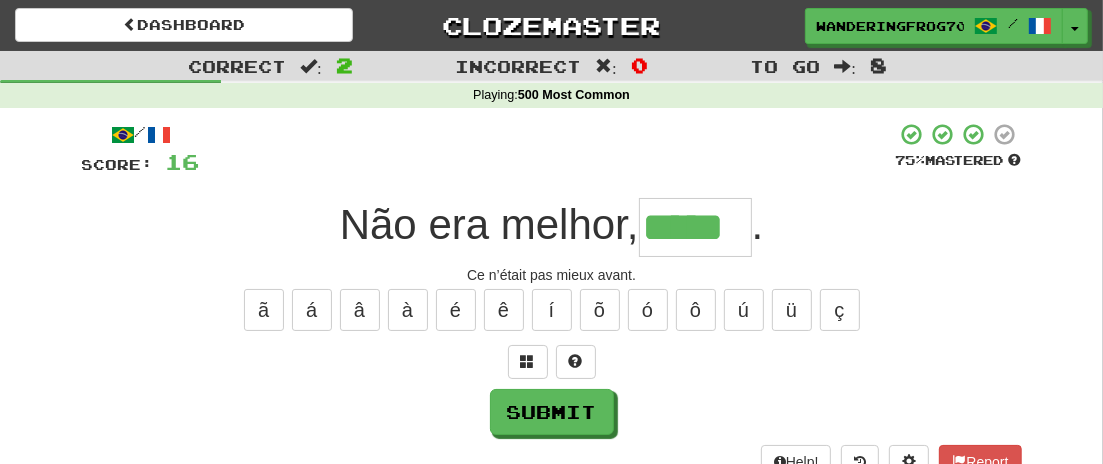 type on "*****" 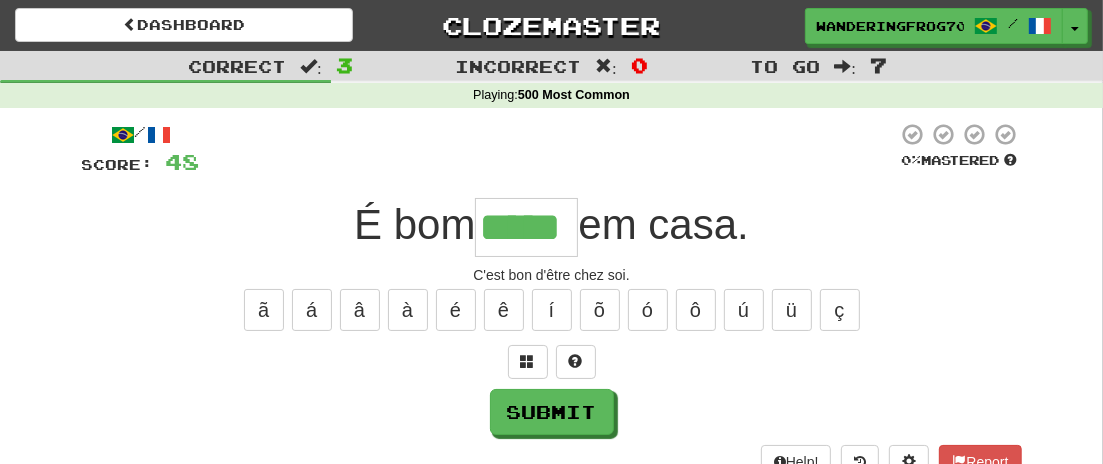 type on "*****" 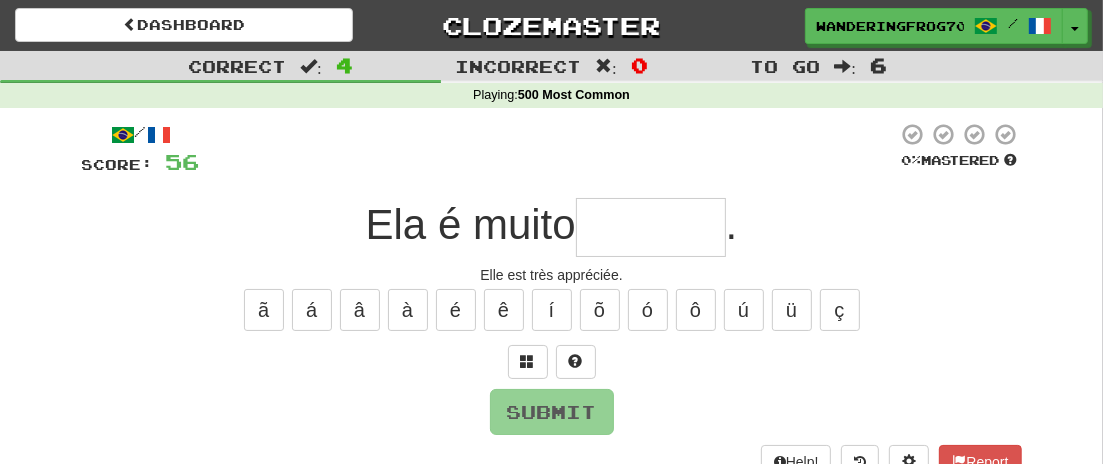 type on "*" 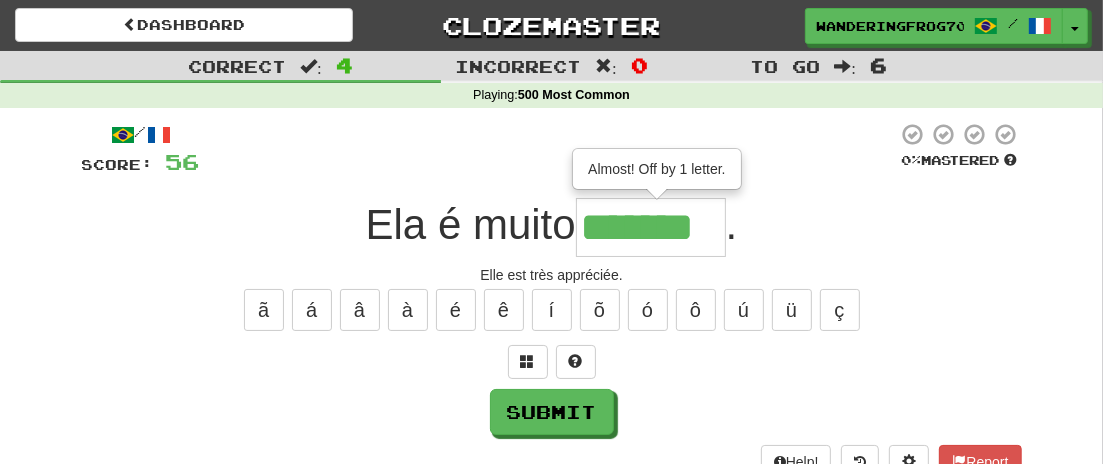 type on "*******" 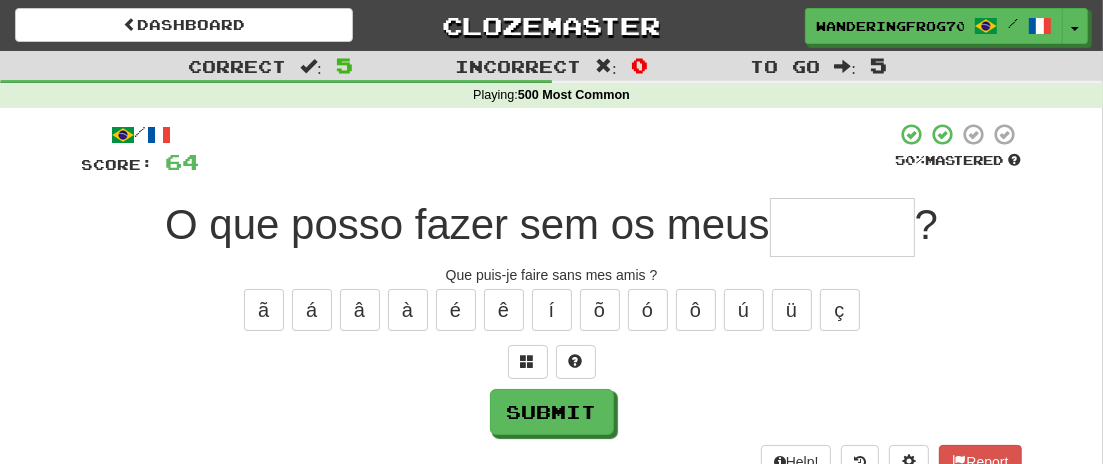 type on "*" 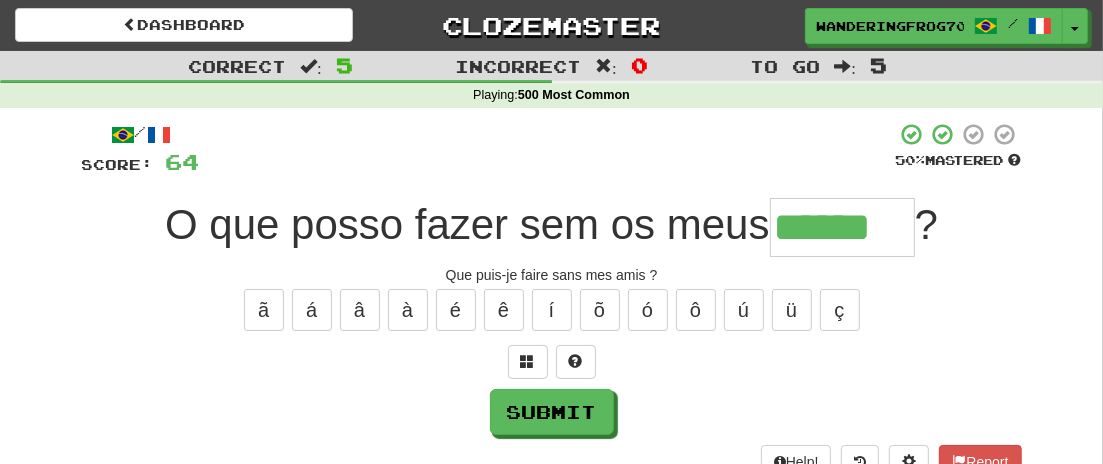 type on "******" 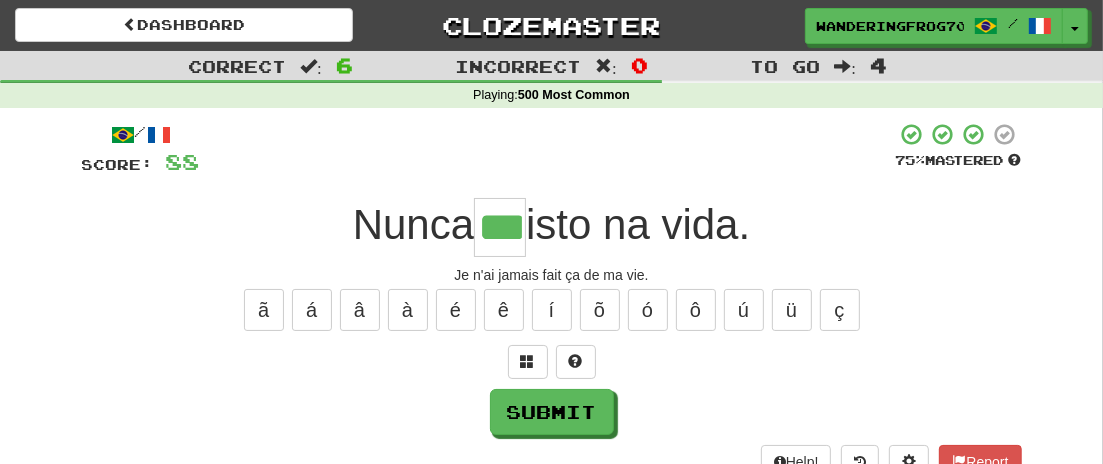 type on "***" 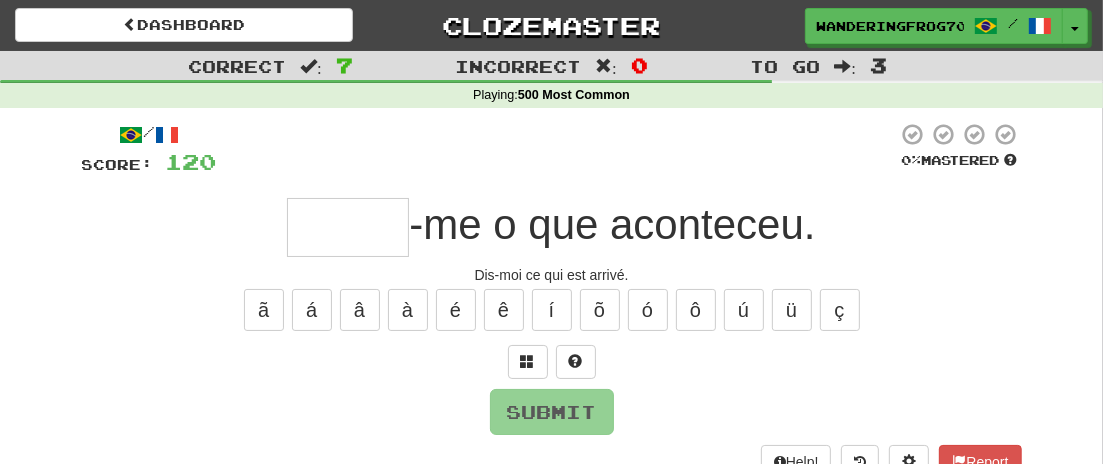 type on "*" 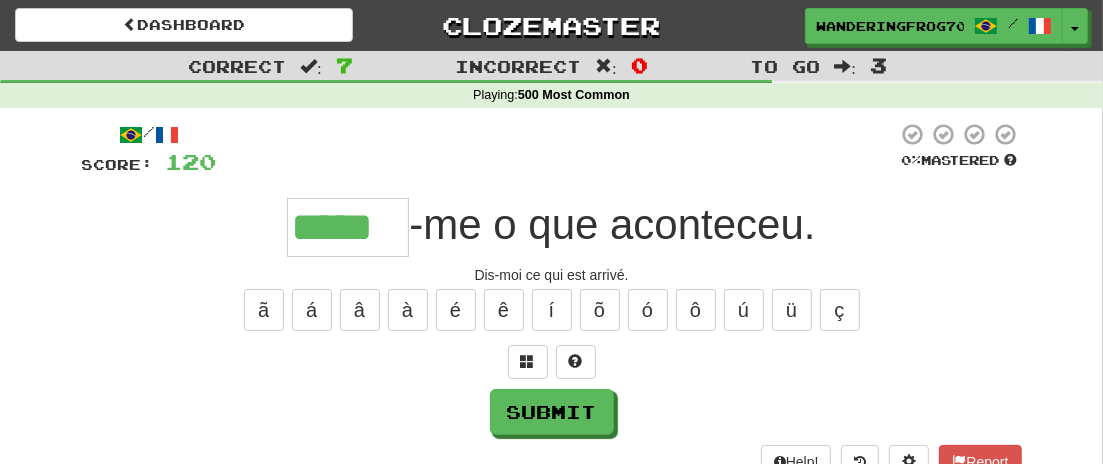 type on "*****" 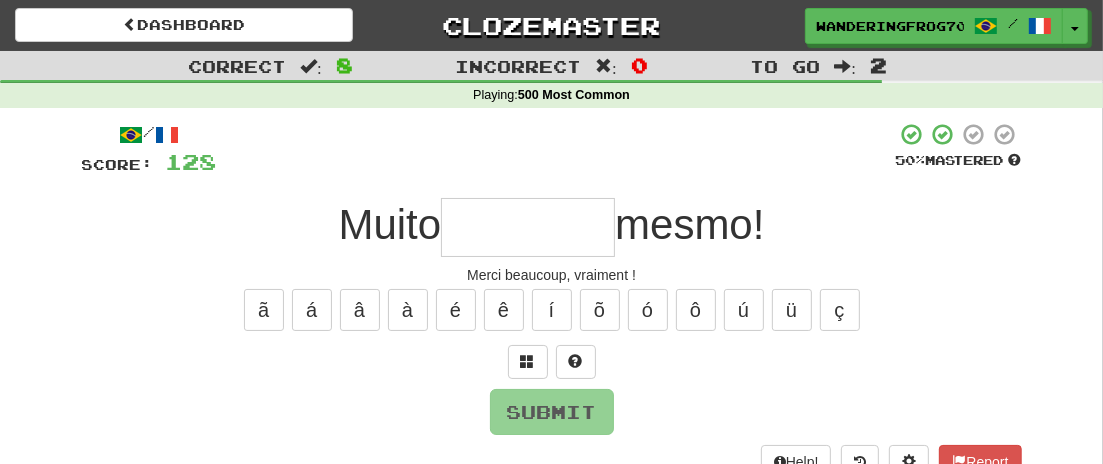 type on "*" 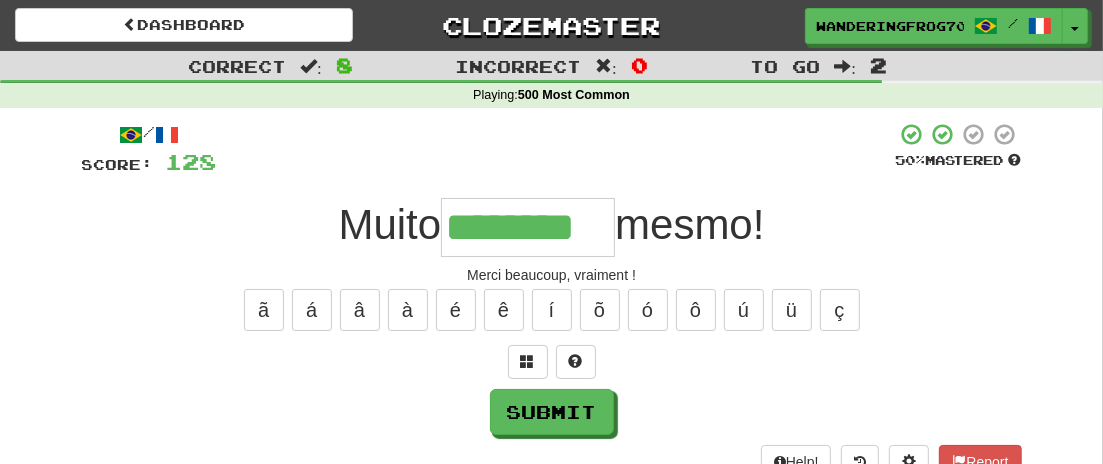 type on "********" 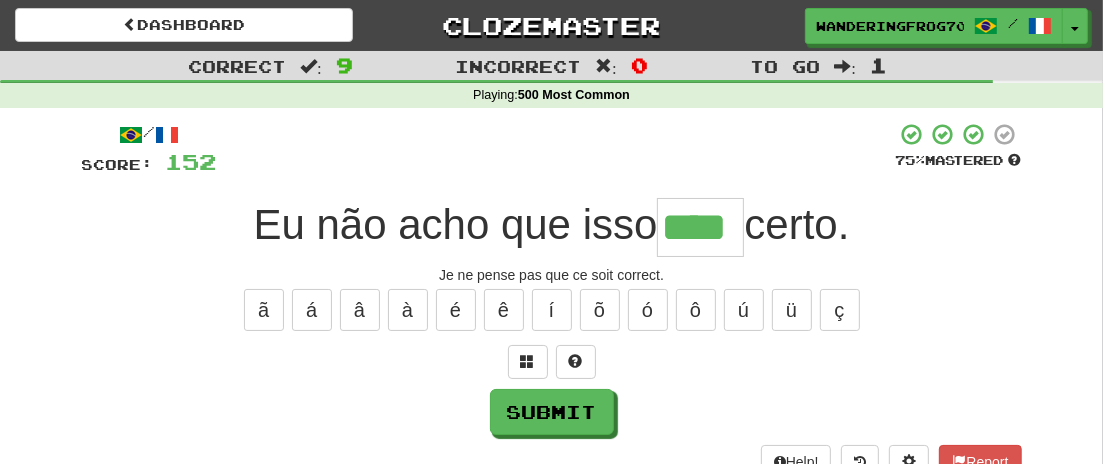 type on "****" 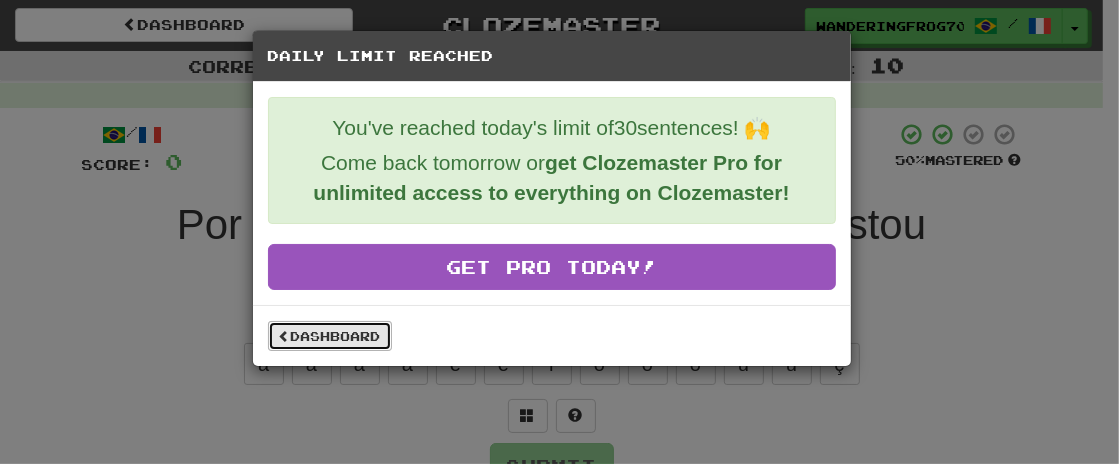 click on "Dashboard" at bounding box center [330, 336] 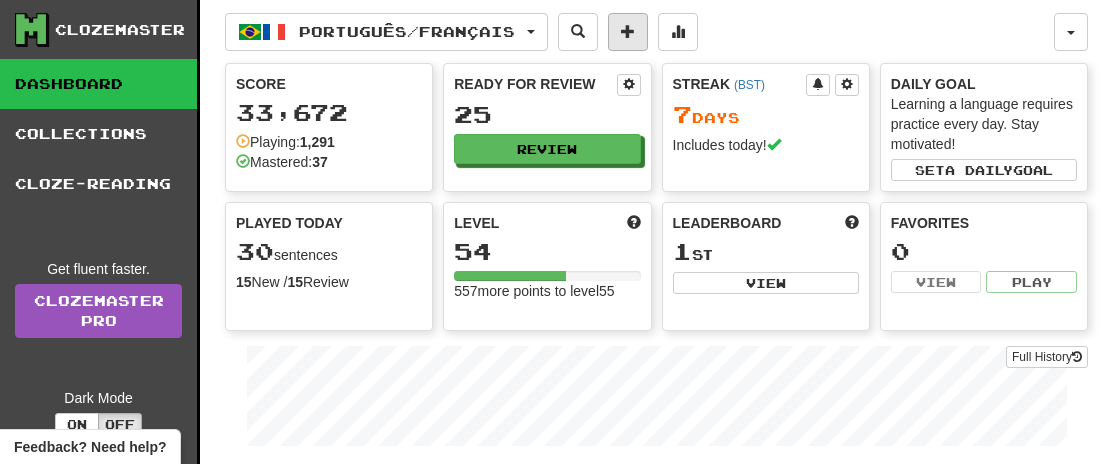 scroll, scrollTop: 0, scrollLeft: 0, axis: both 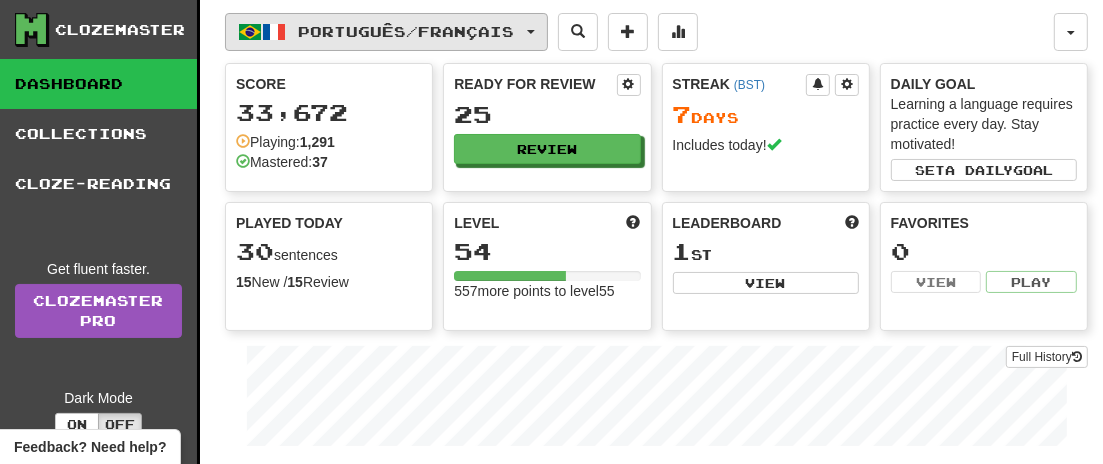click at bounding box center (531, 32) 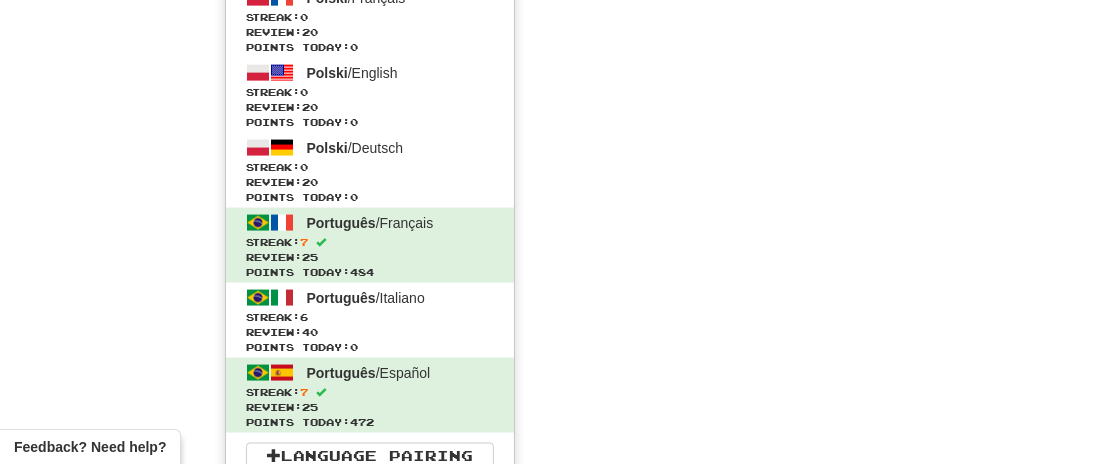 scroll, scrollTop: 2120, scrollLeft: 0, axis: vertical 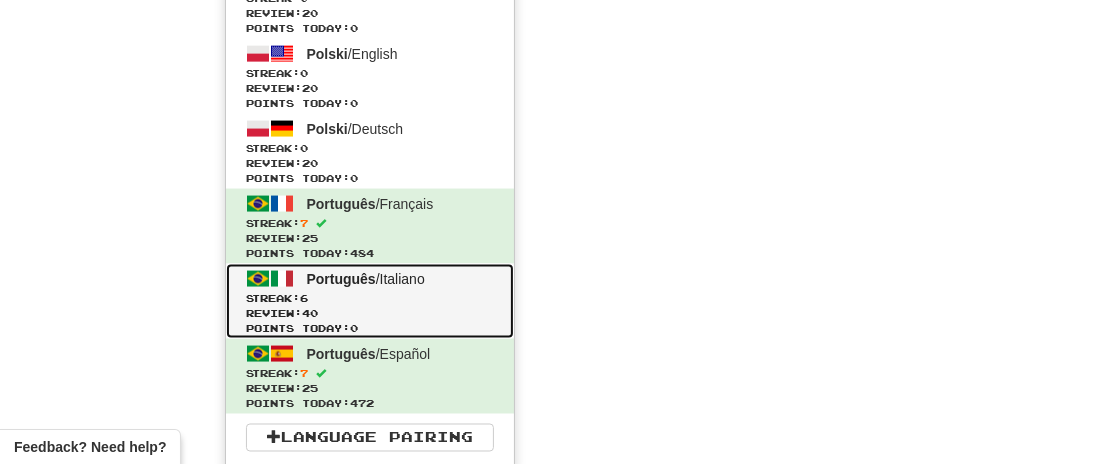 click on "Streak:  6" at bounding box center [370, 298] 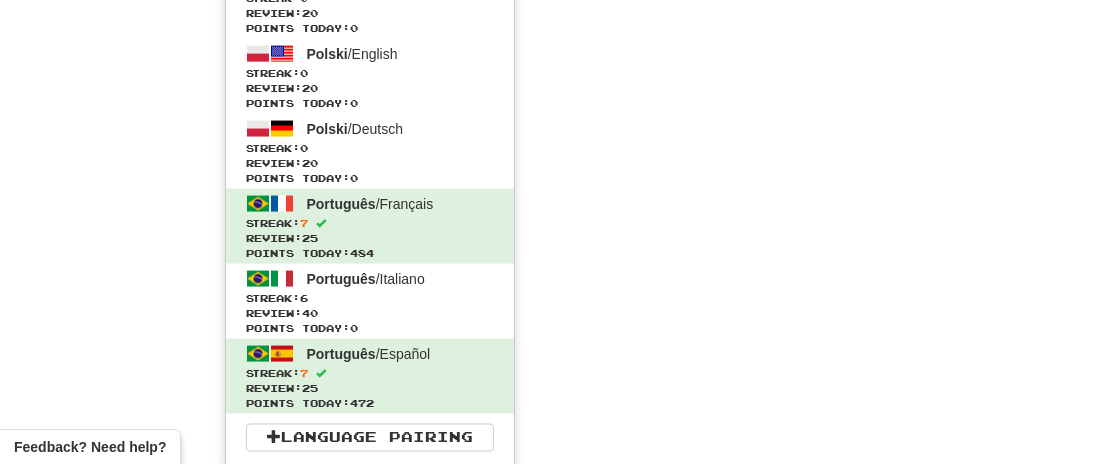 scroll, scrollTop: 1232, scrollLeft: 0, axis: vertical 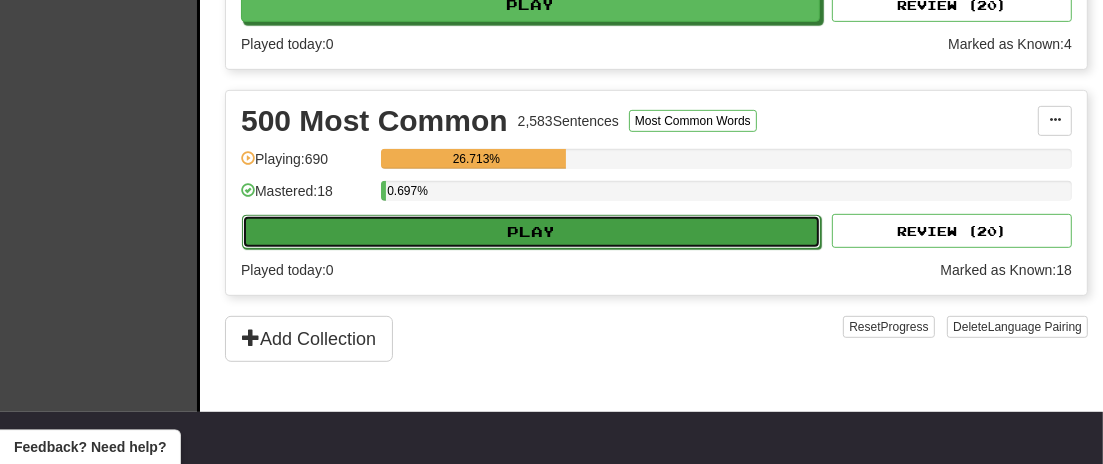click on "Play" at bounding box center [531, 232] 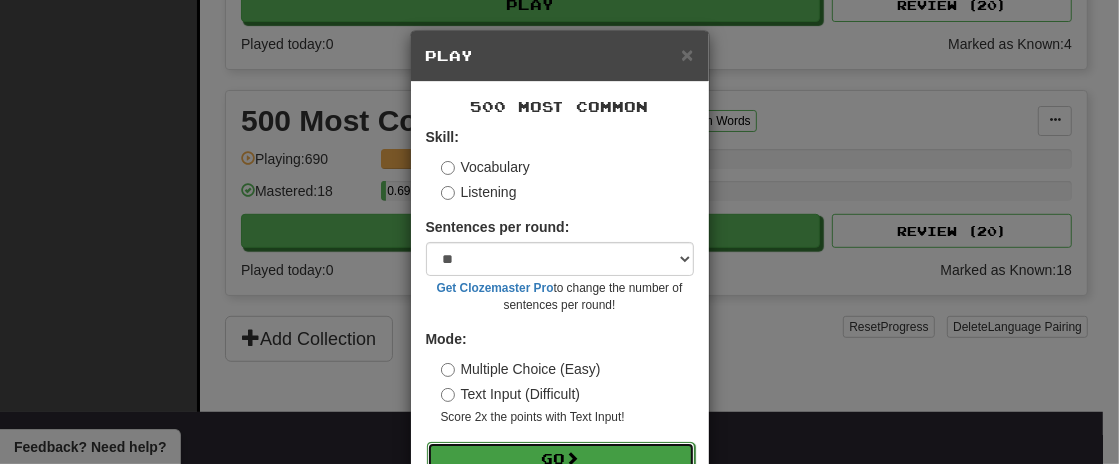 click on "Go" at bounding box center [561, 459] 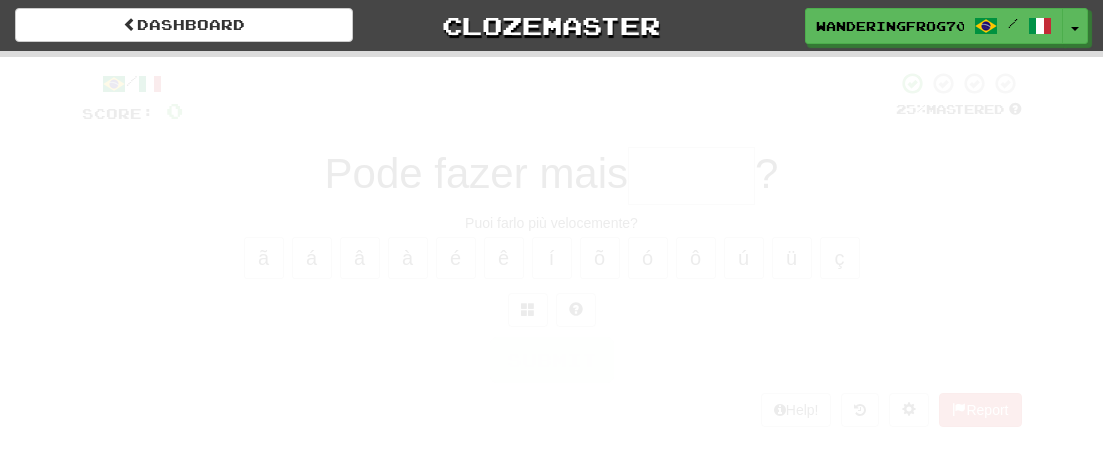 scroll, scrollTop: 0, scrollLeft: 0, axis: both 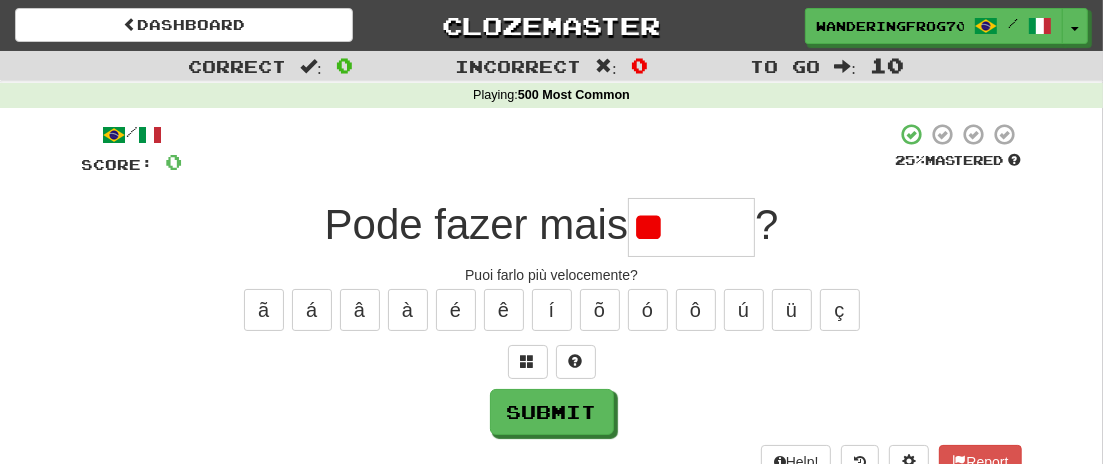 type on "*" 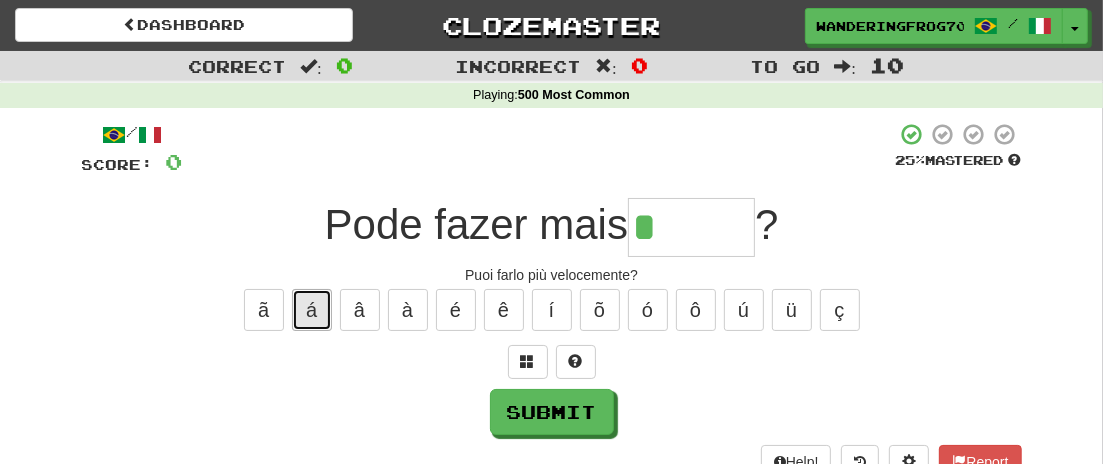 click on "á" at bounding box center (312, 310) 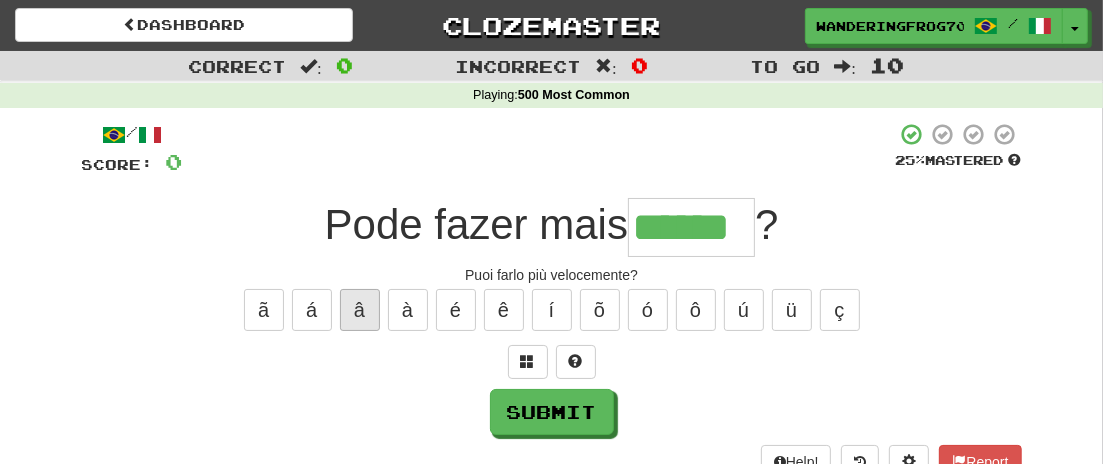 type on "******" 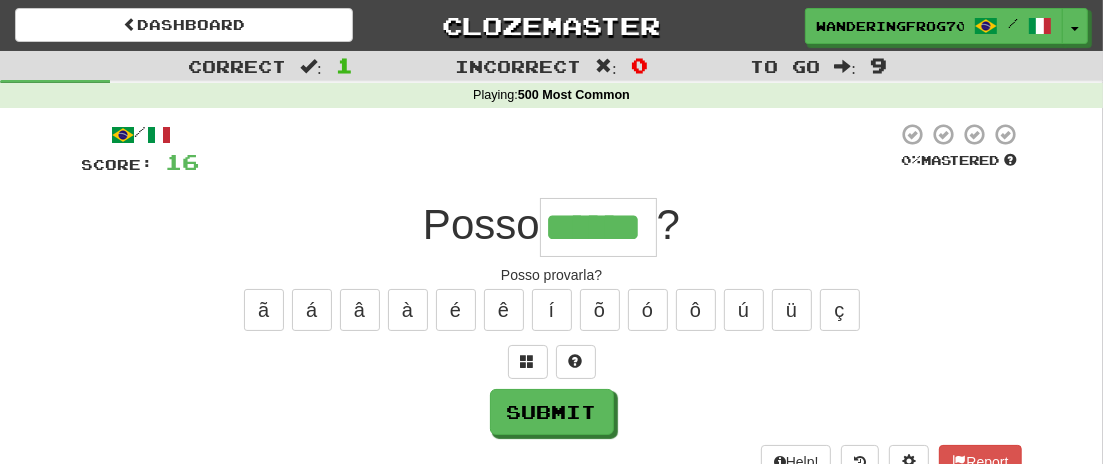 type on "******" 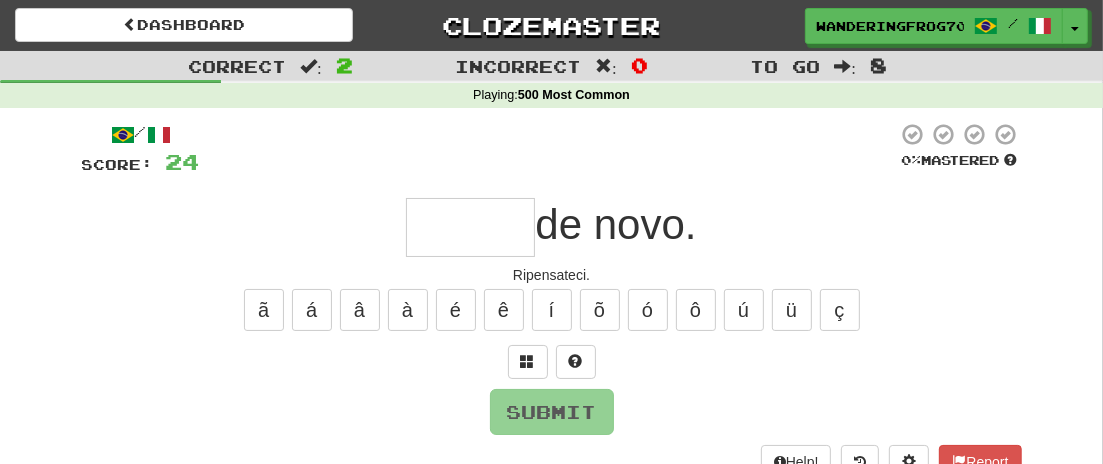 type on "*" 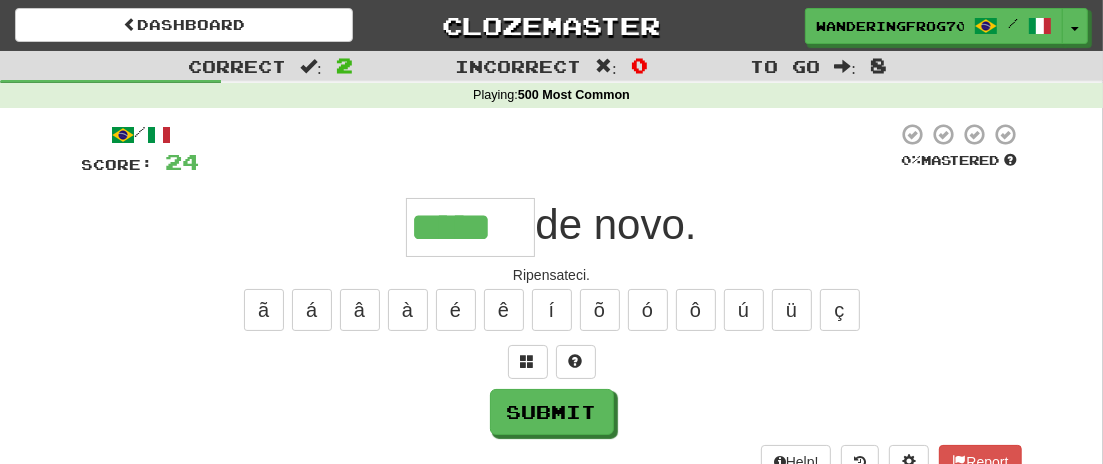 type on "*****" 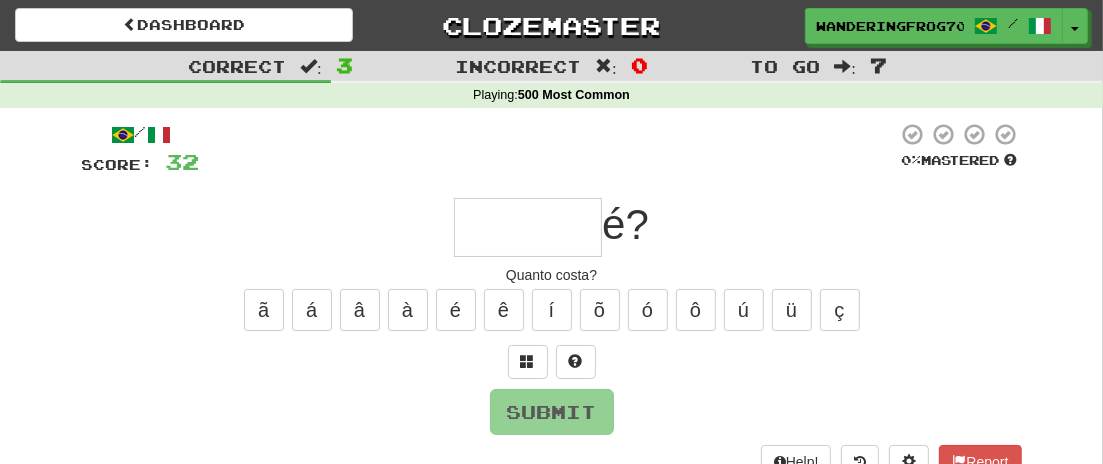 type on "*" 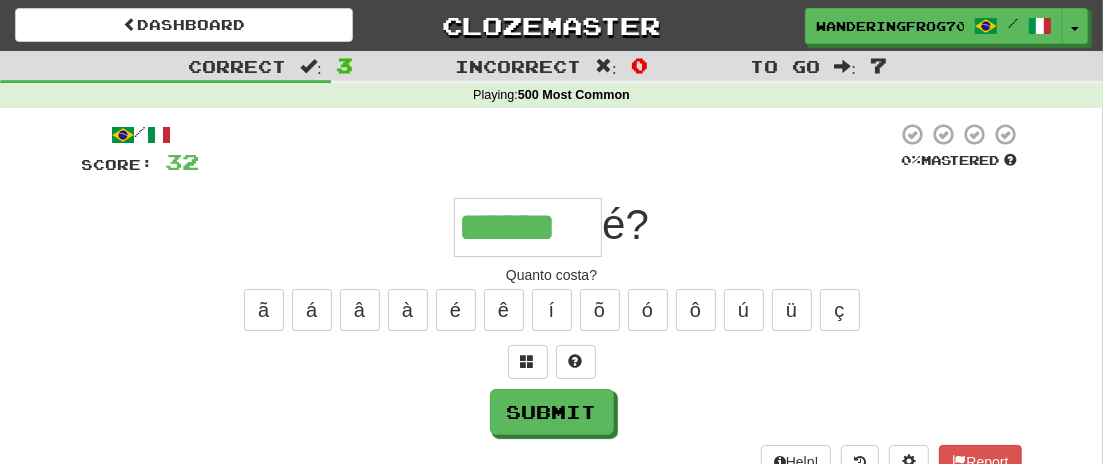 type on "******" 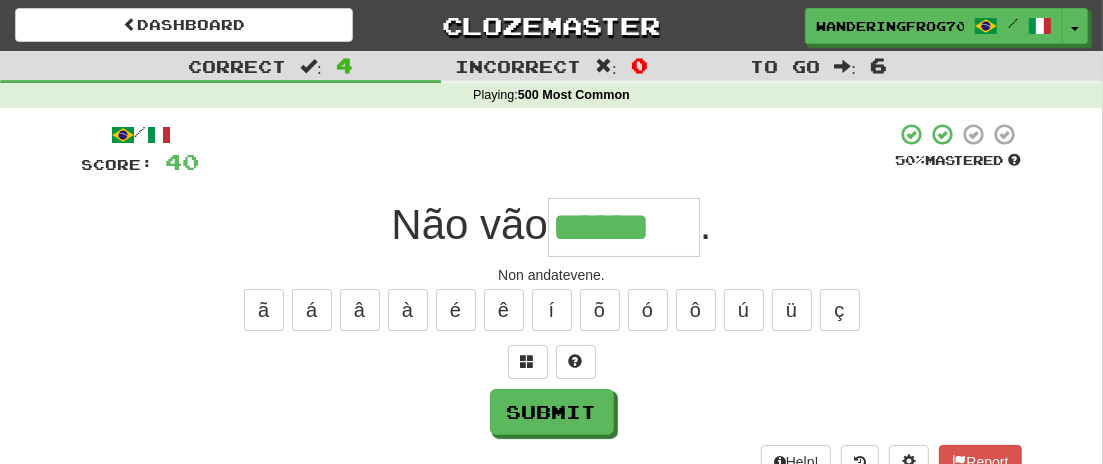 type on "******" 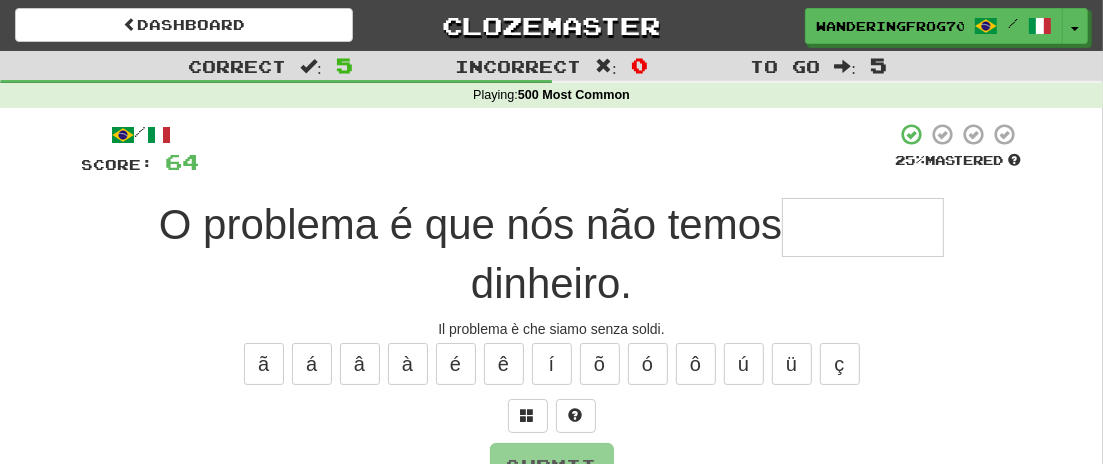 type on "*" 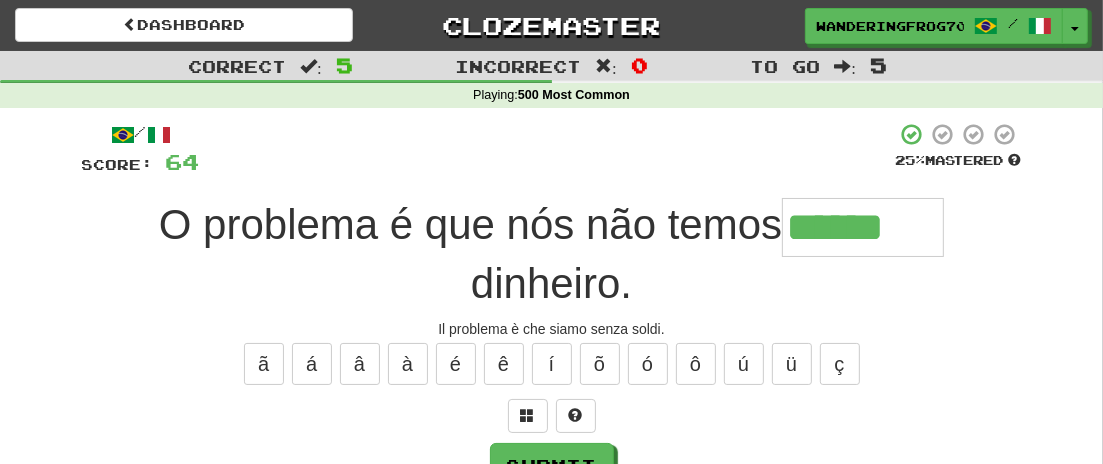 type on "******" 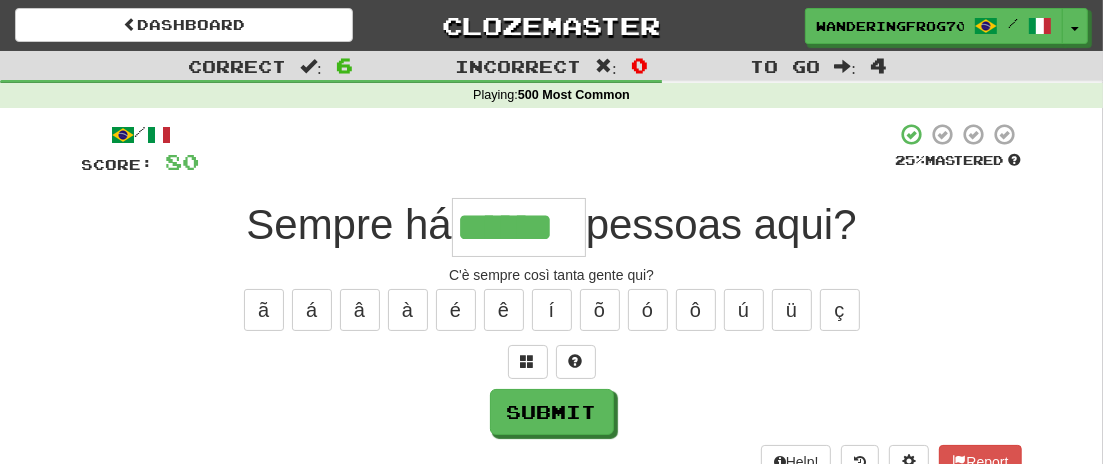 type on "******" 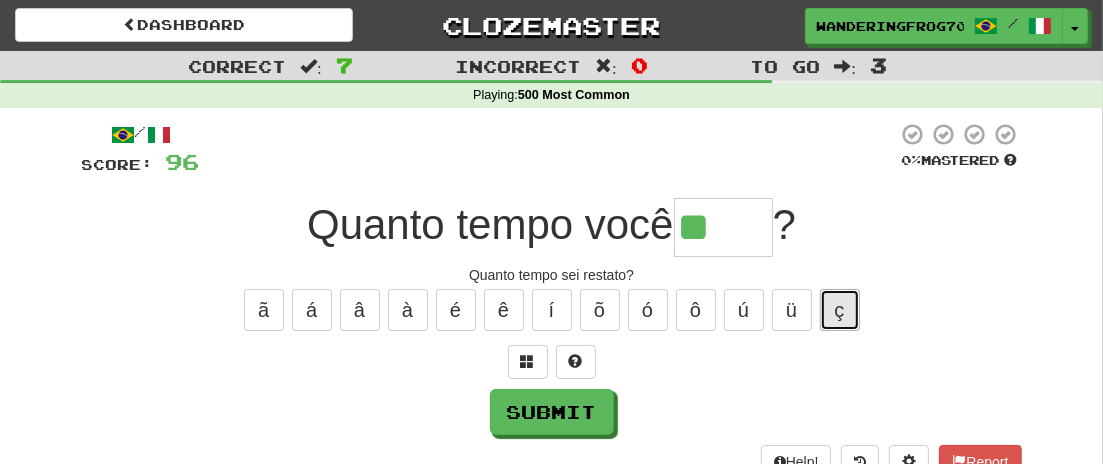 click on "ç" at bounding box center (840, 310) 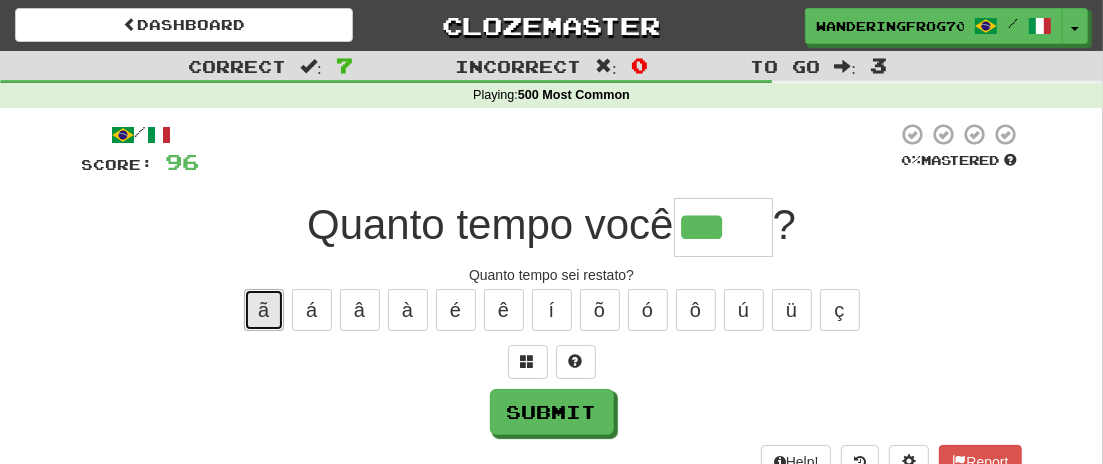 click on "ã" at bounding box center [264, 310] 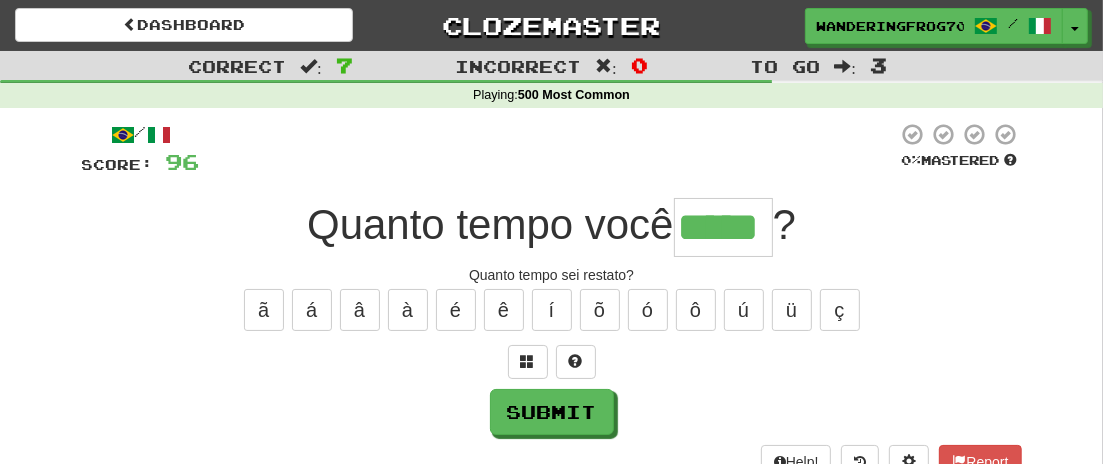 type on "*****" 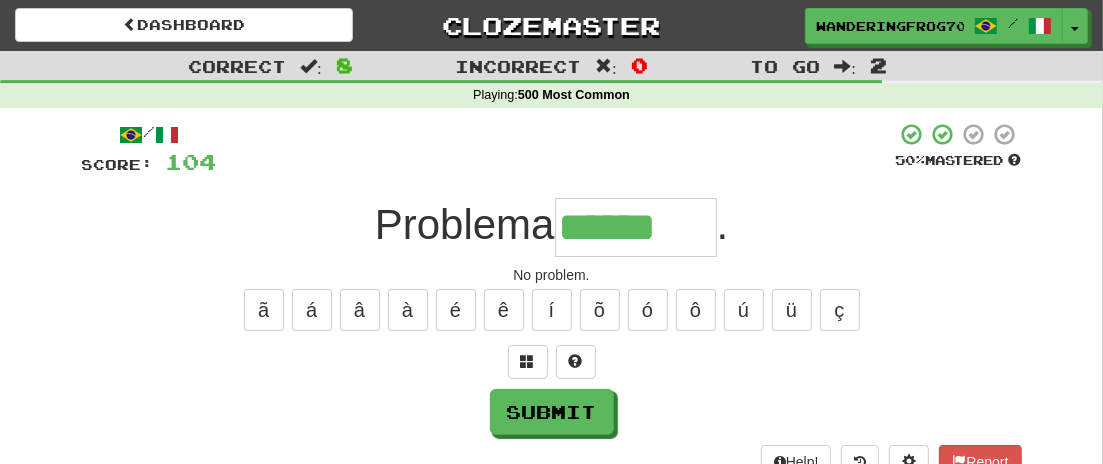 type on "******" 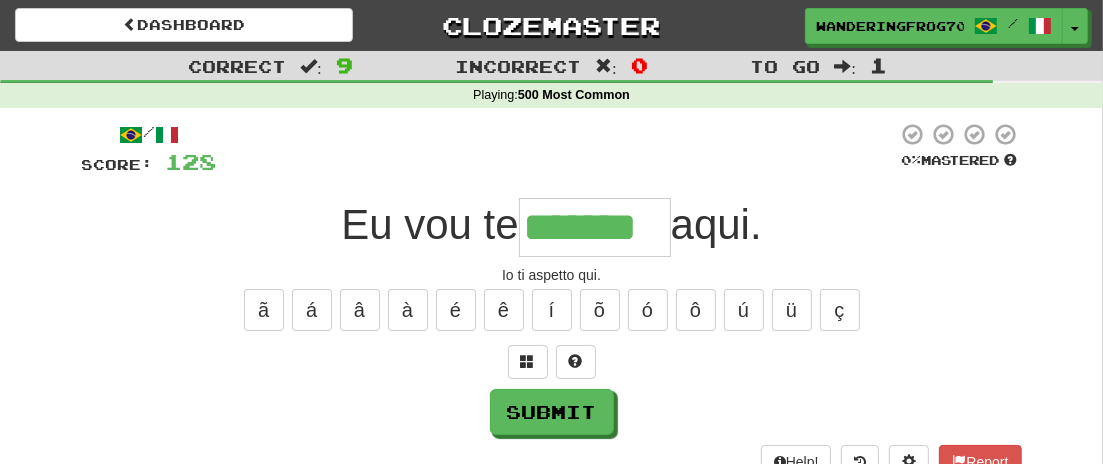 type on "*******" 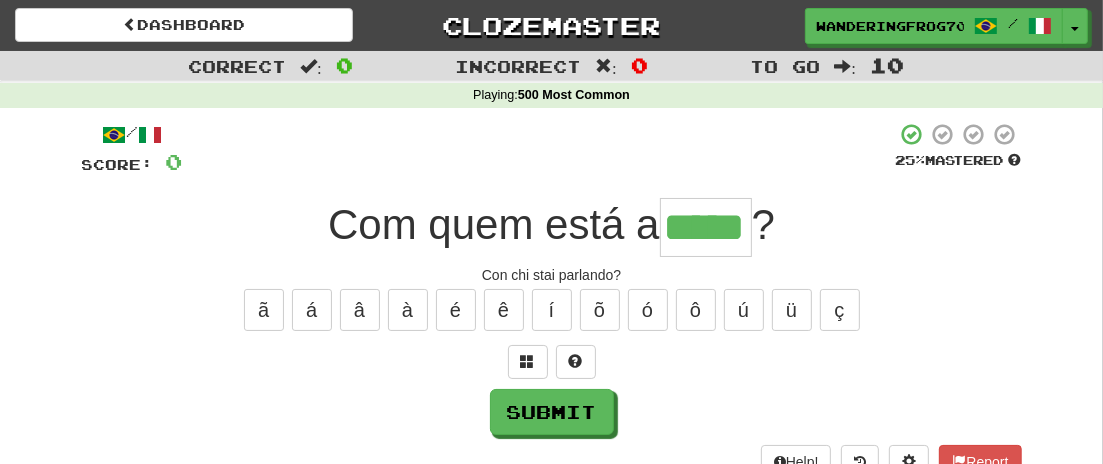 type on "*****" 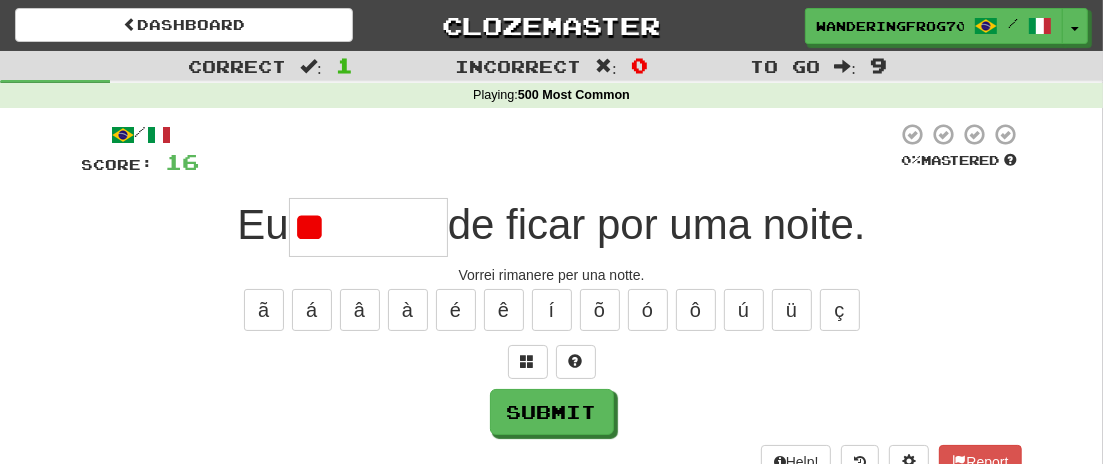 type on "*" 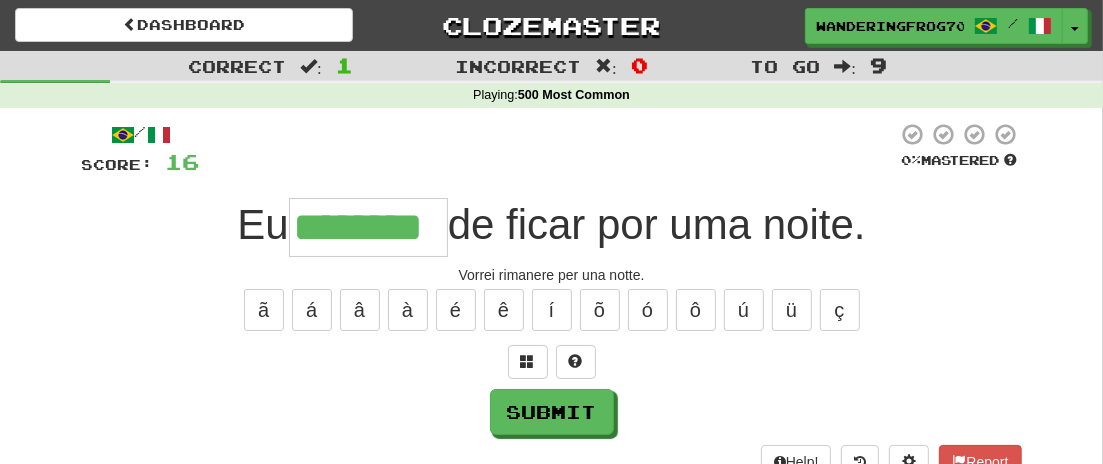 type on "********" 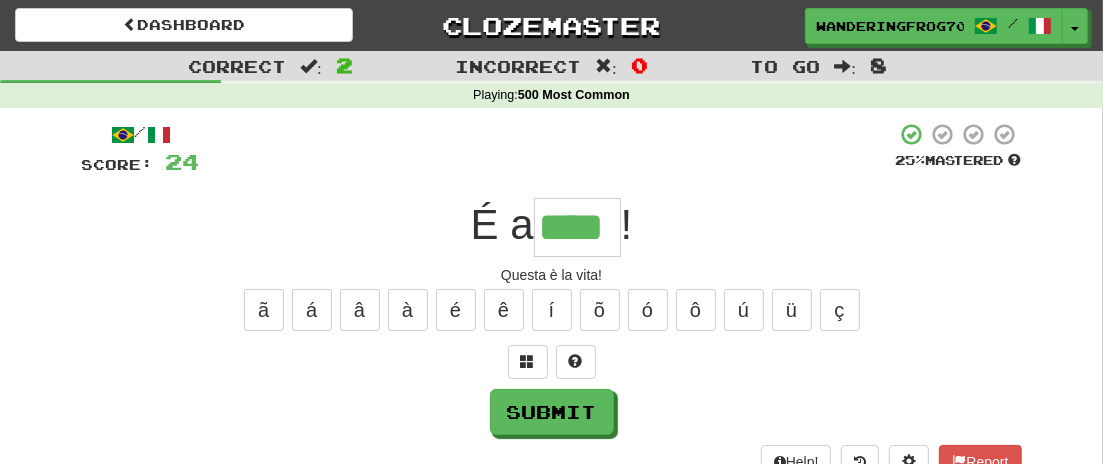 type on "****" 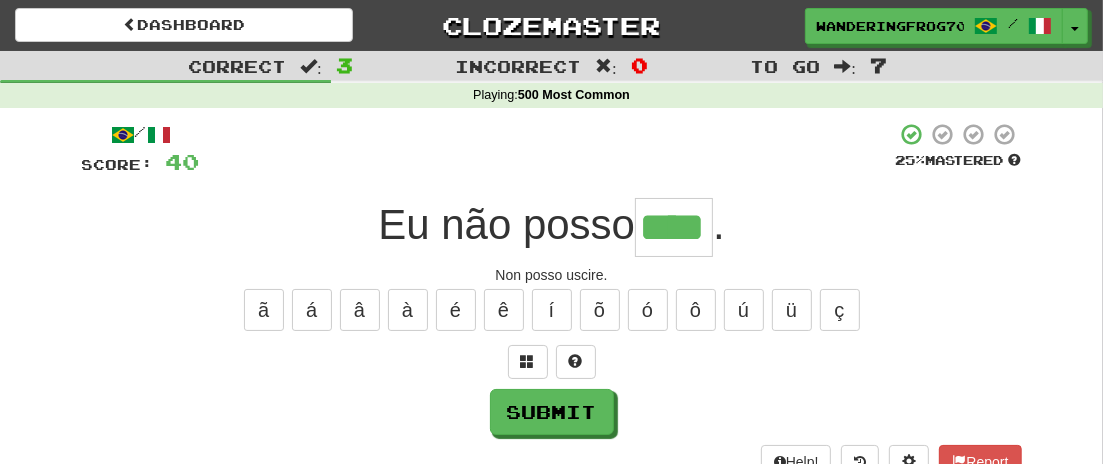 type on "****" 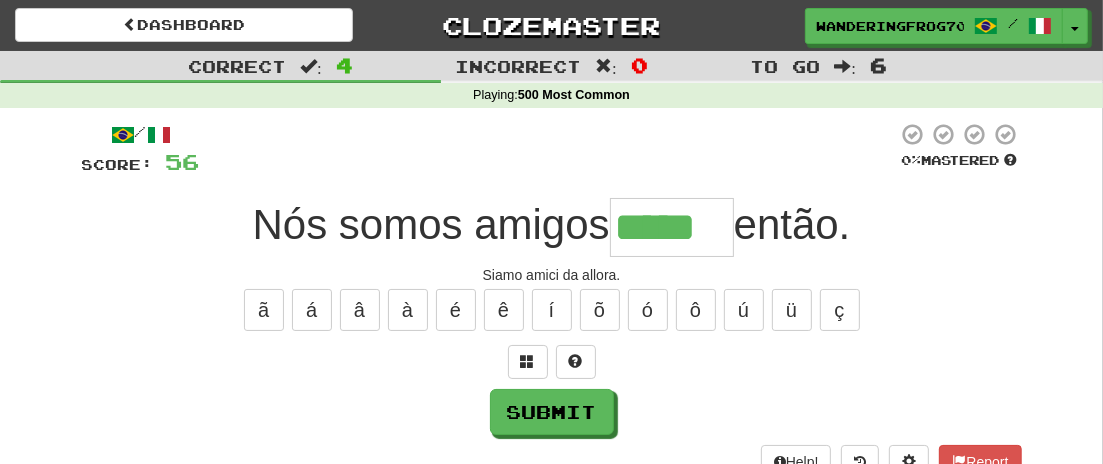 type on "*****" 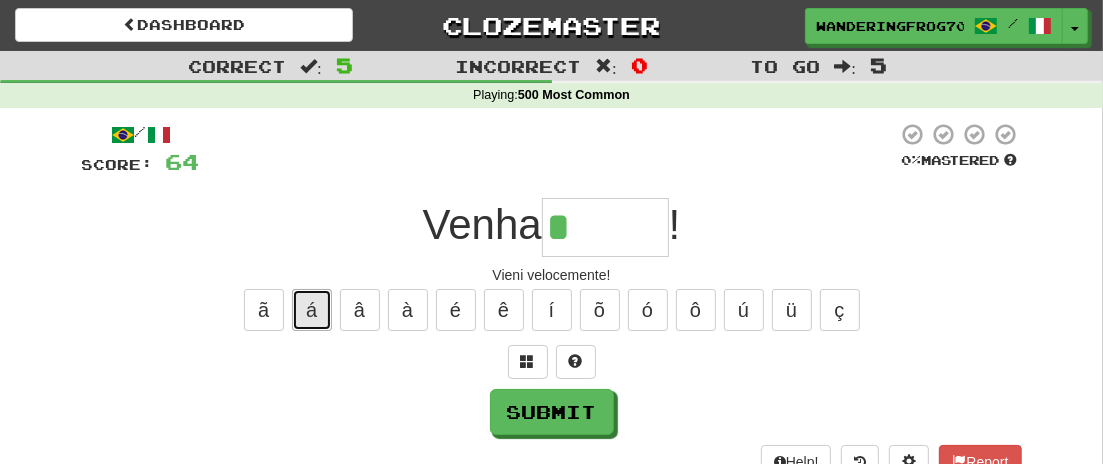 click on "á" at bounding box center (312, 310) 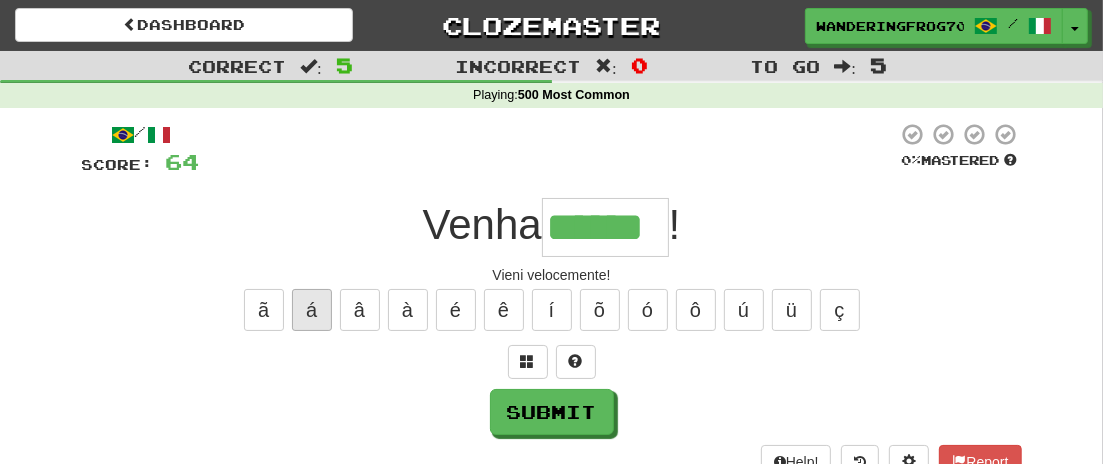 type on "******" 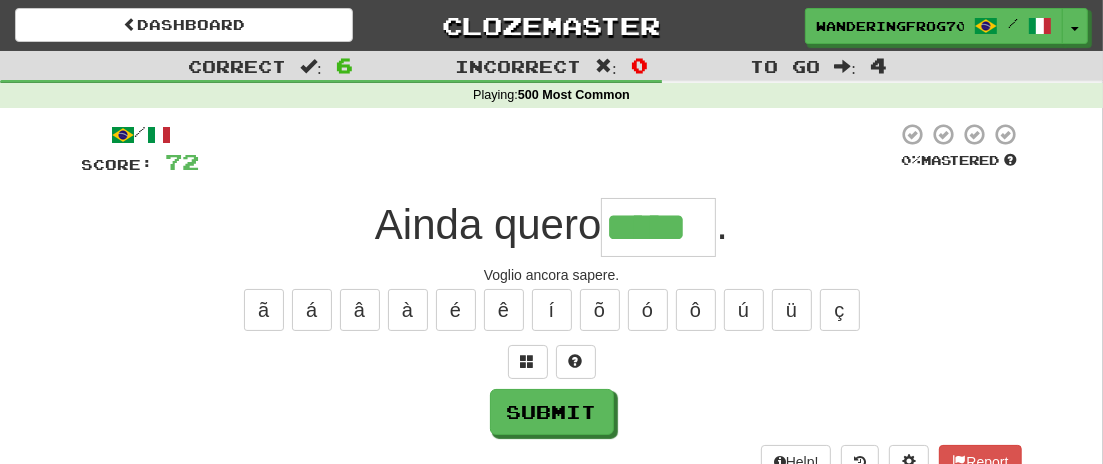 type on "*****" 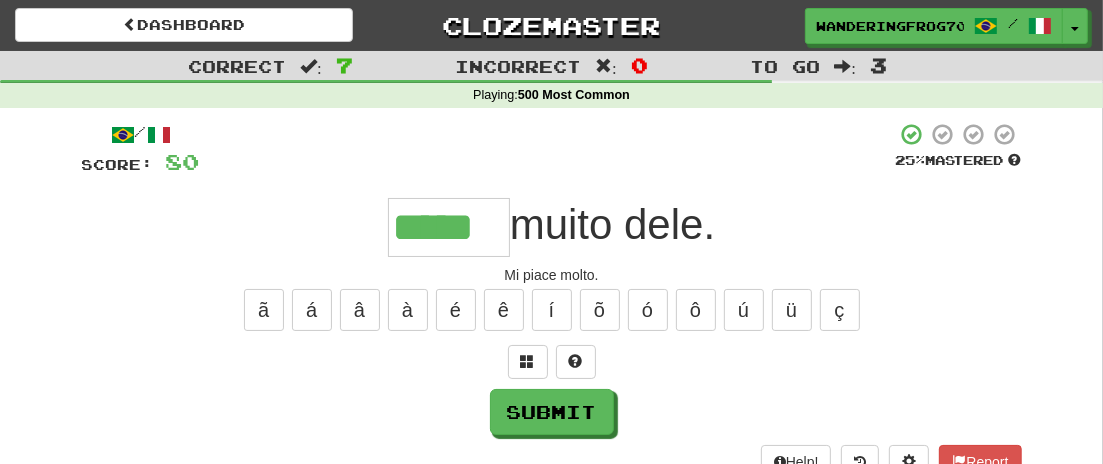 type on "*****" 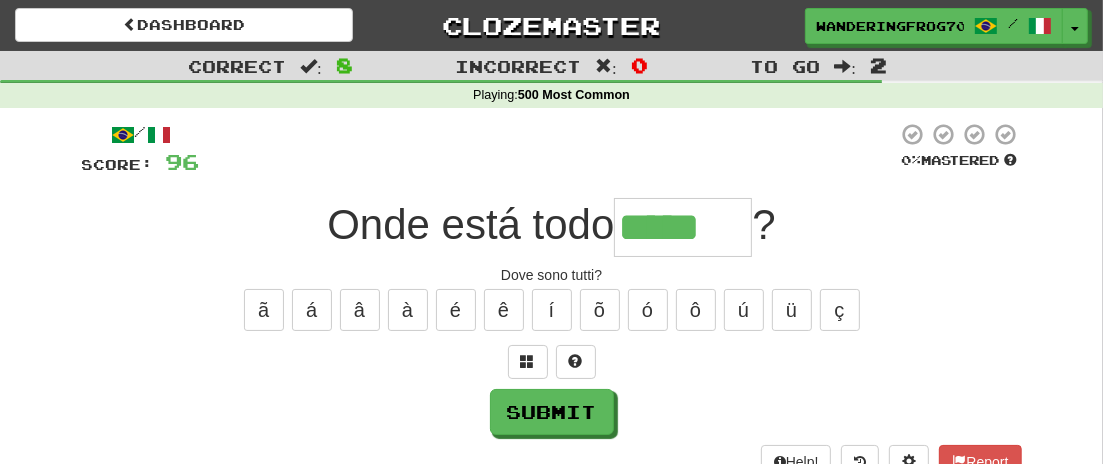 type on "*****" 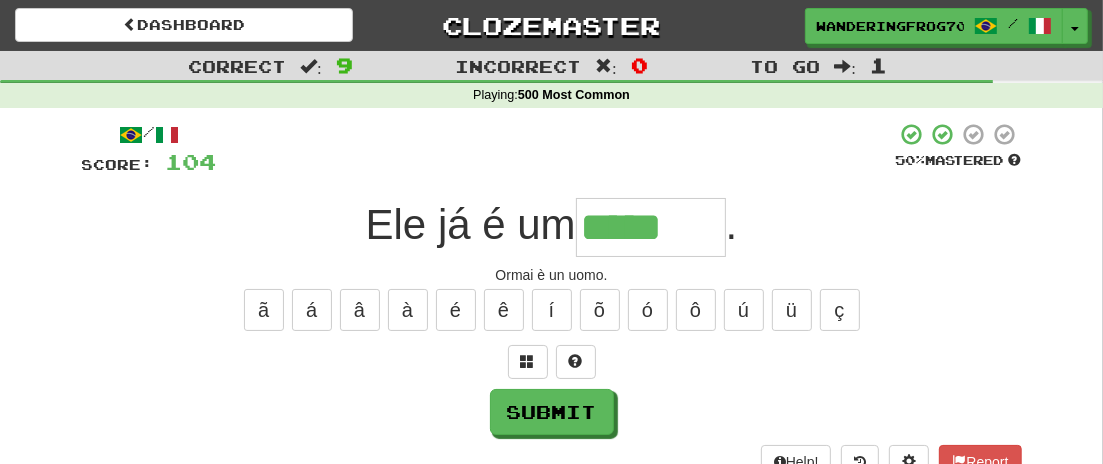 type on "*****" 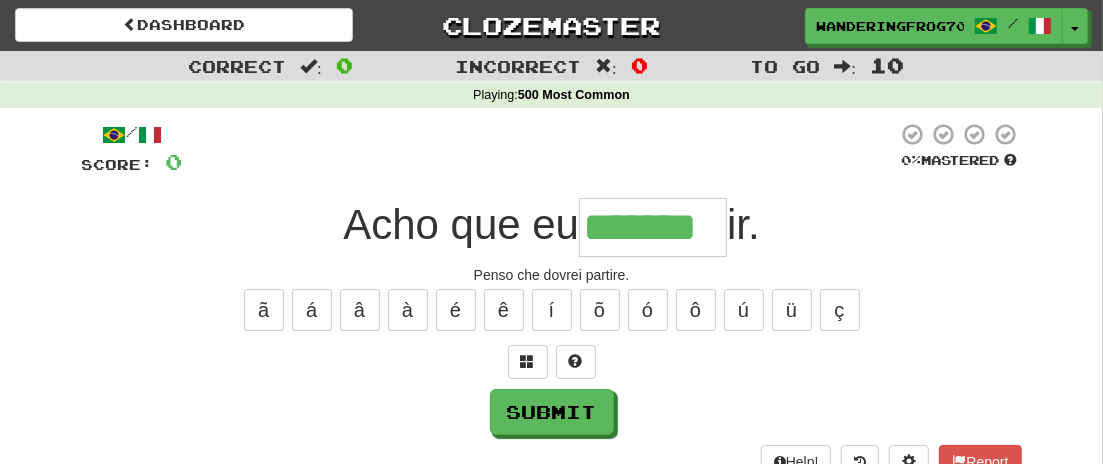 type on "*******" 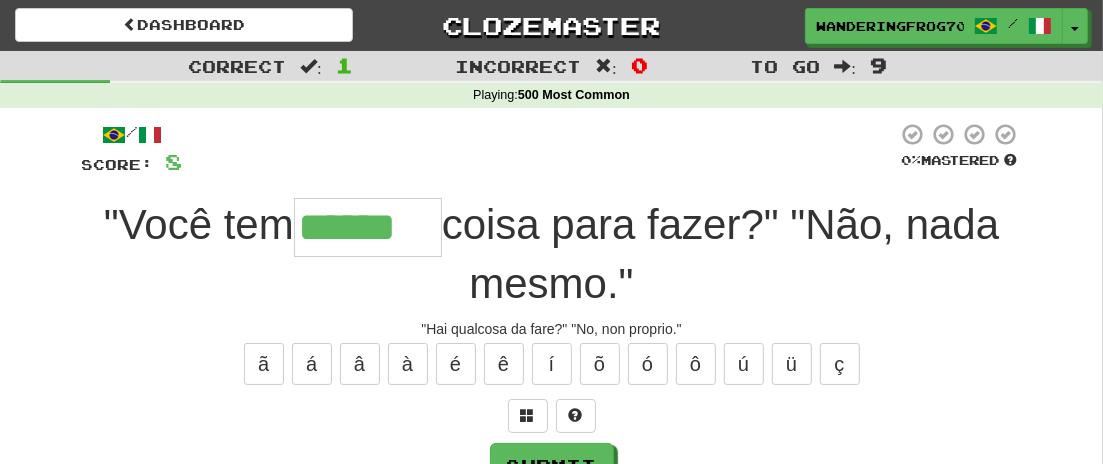 type on "******" 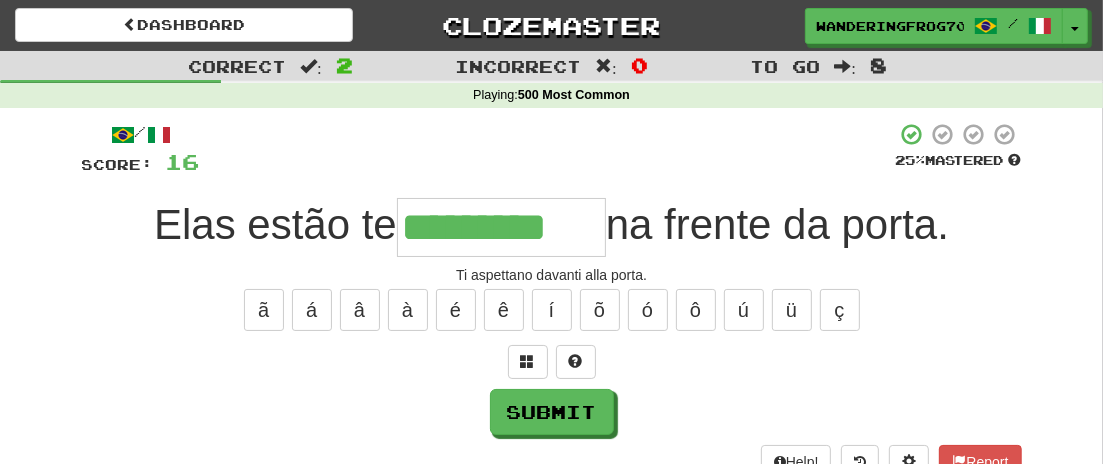 type on "*********" 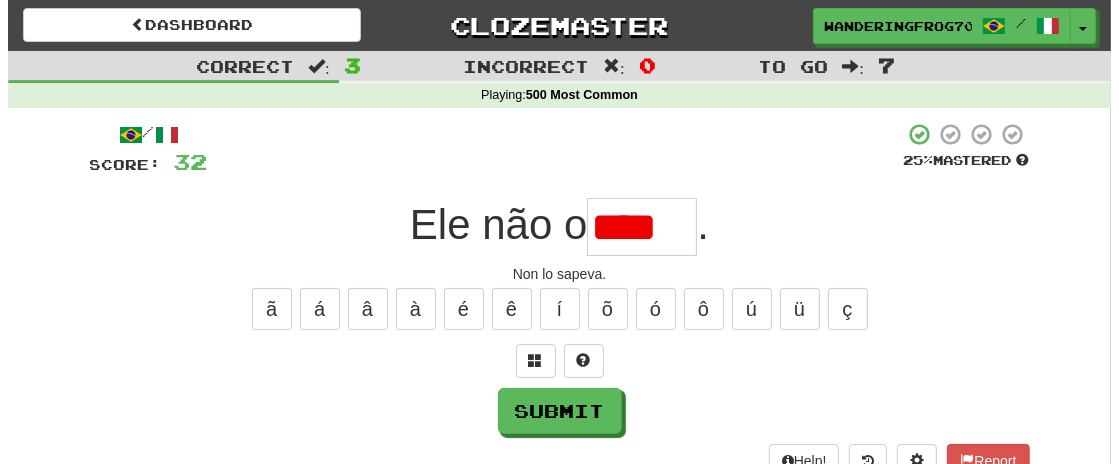 scroll, scrollTop: 0, scrollLeft: 0, axis: both 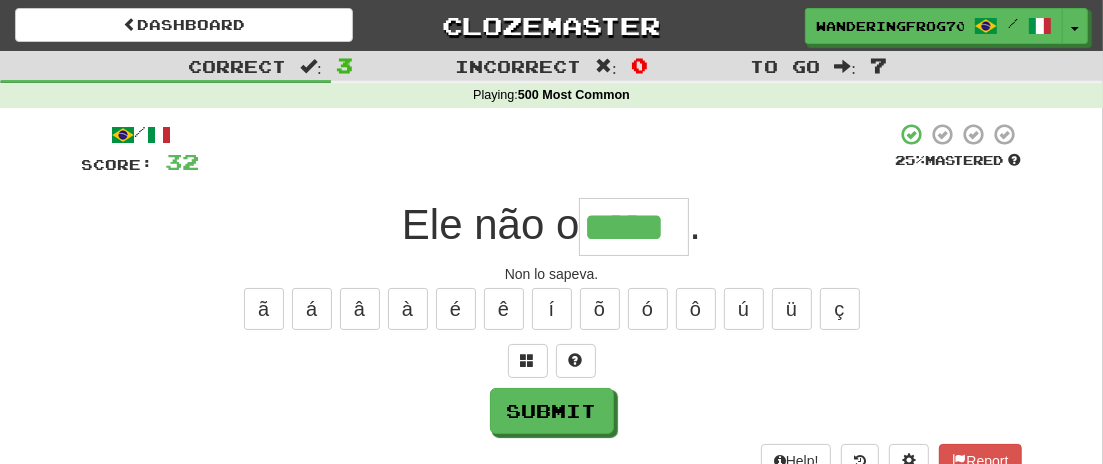 type on "*****" 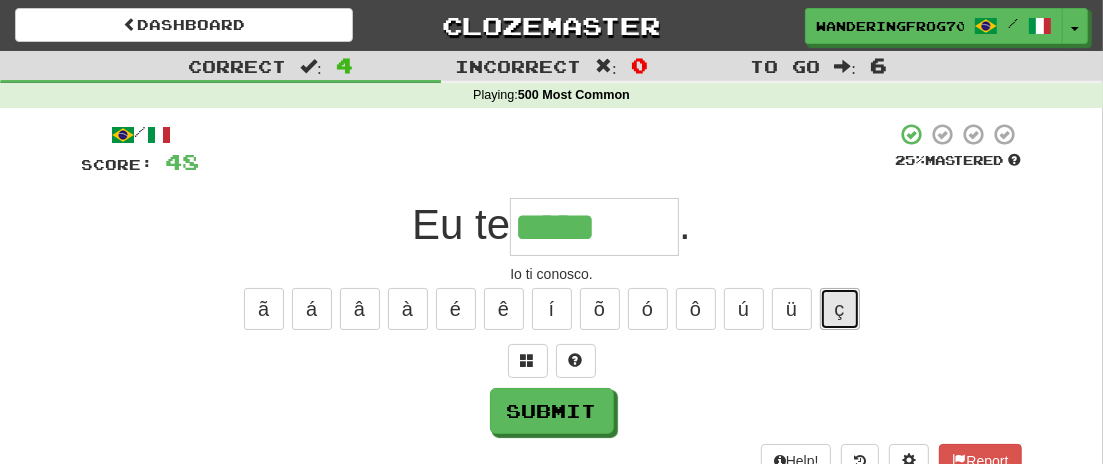 click on "ç" at bounding box center (840, 309) 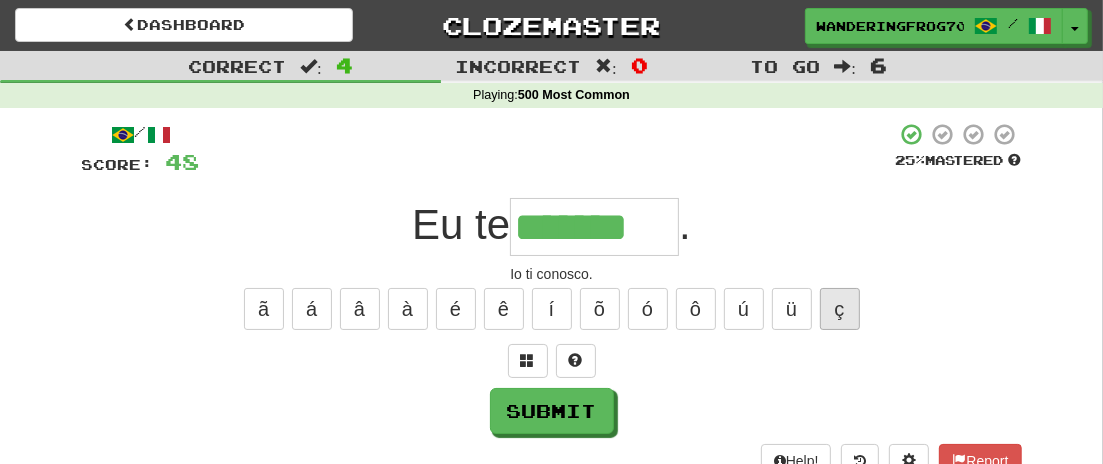 type on "*******" 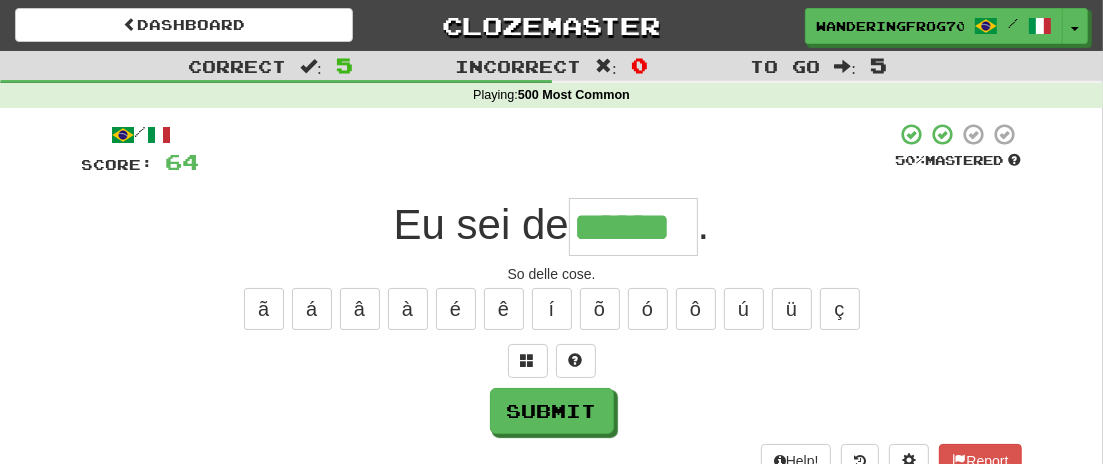 type on "******" 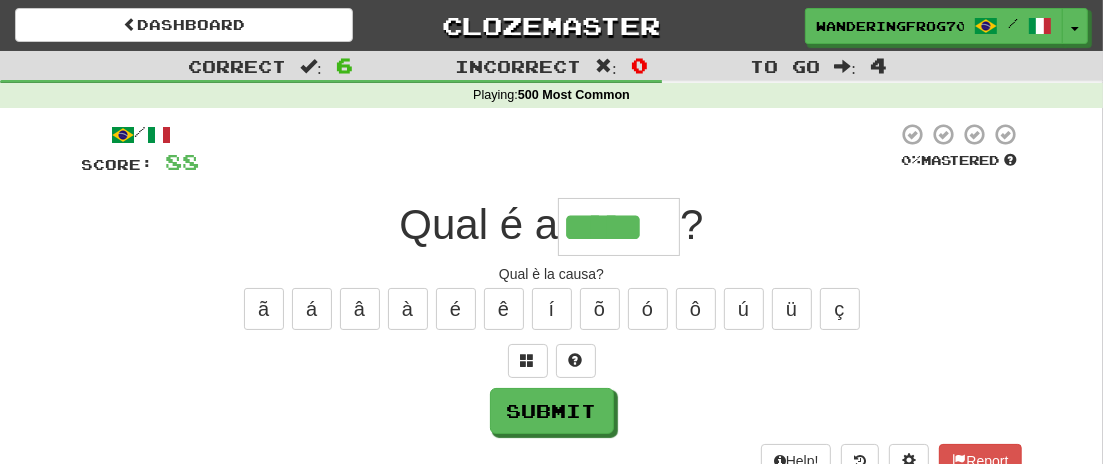 type on "*****" 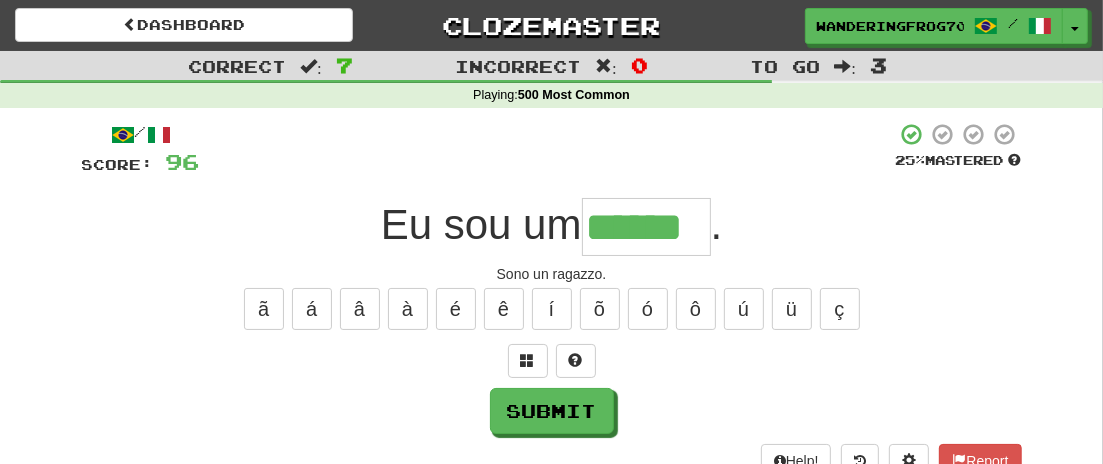 type on "******" 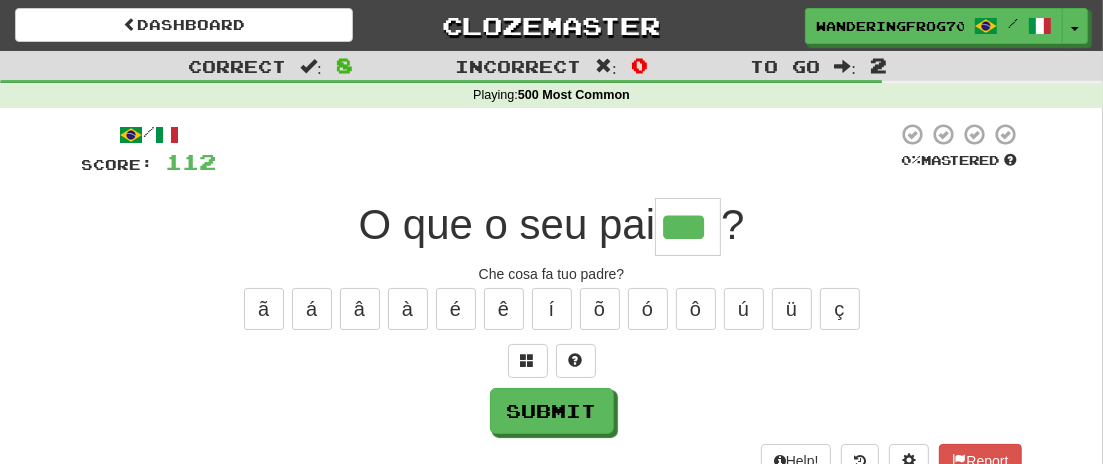 type on "***" 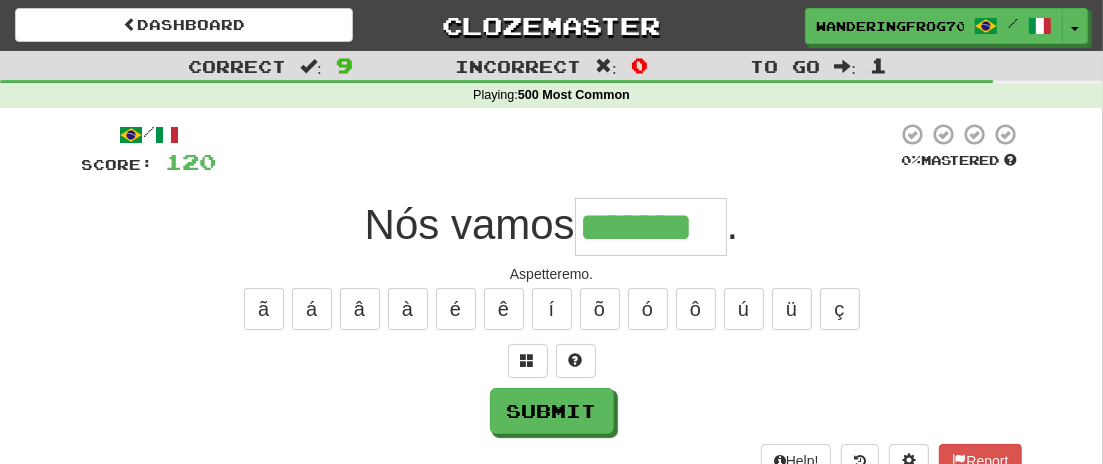type on "*******" 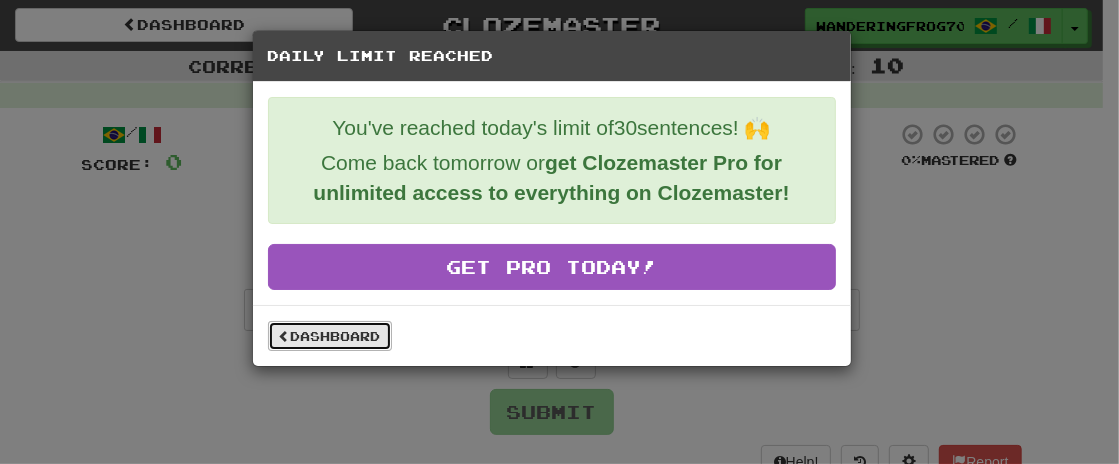 click on "Dashboard" at bounding box center (330, 336) 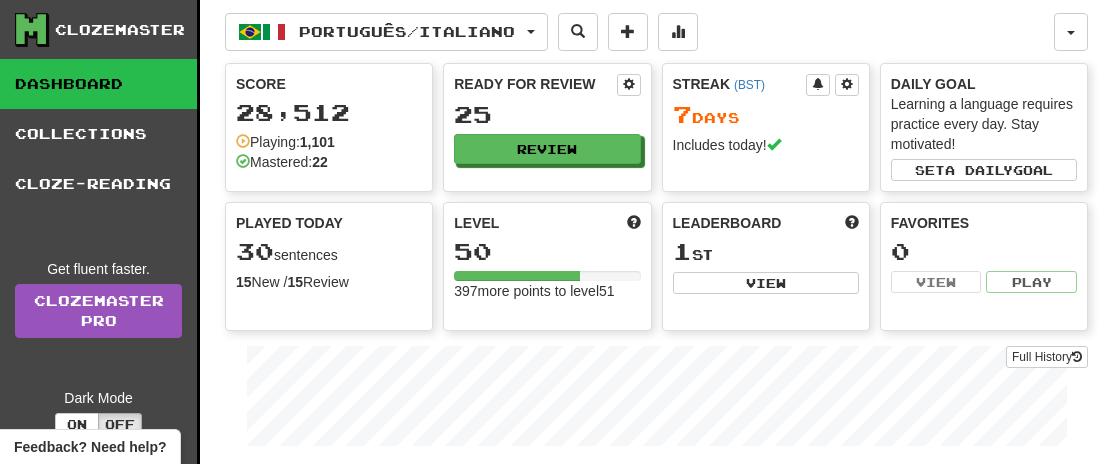 scroll, scrollTop: 0, scrollLeft: 0, axis: both 